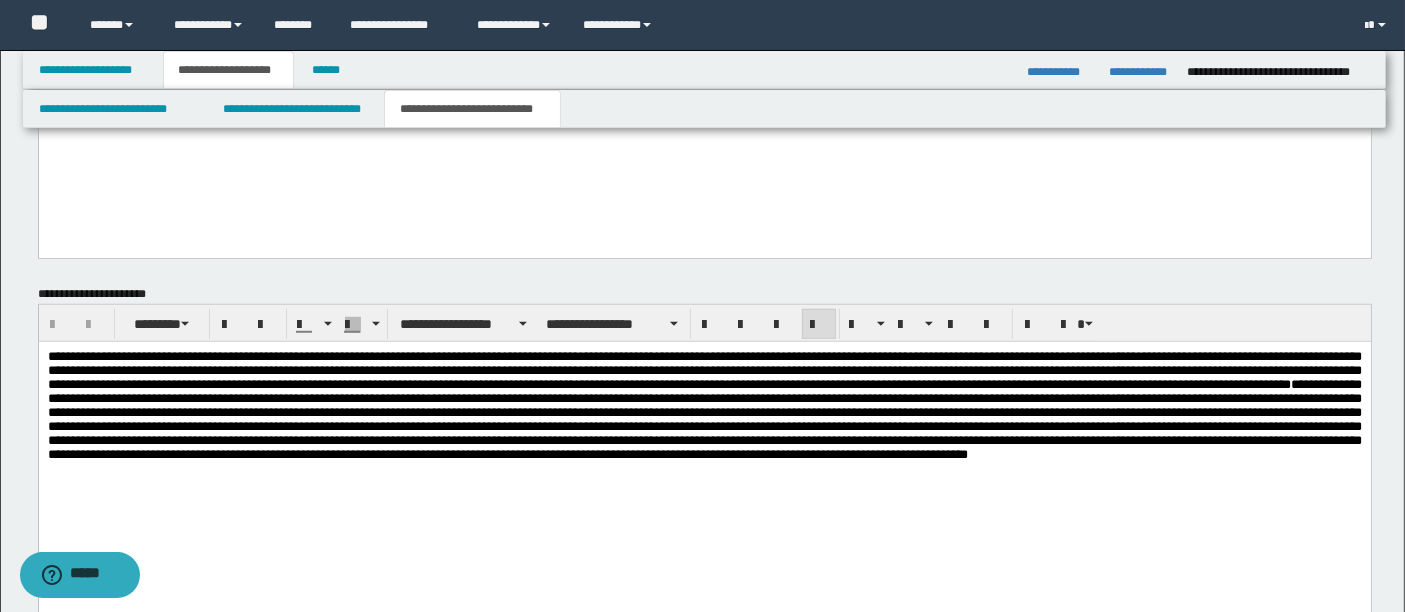 scroll, scrollTop: 0, scrollLeft: 0, axis: both 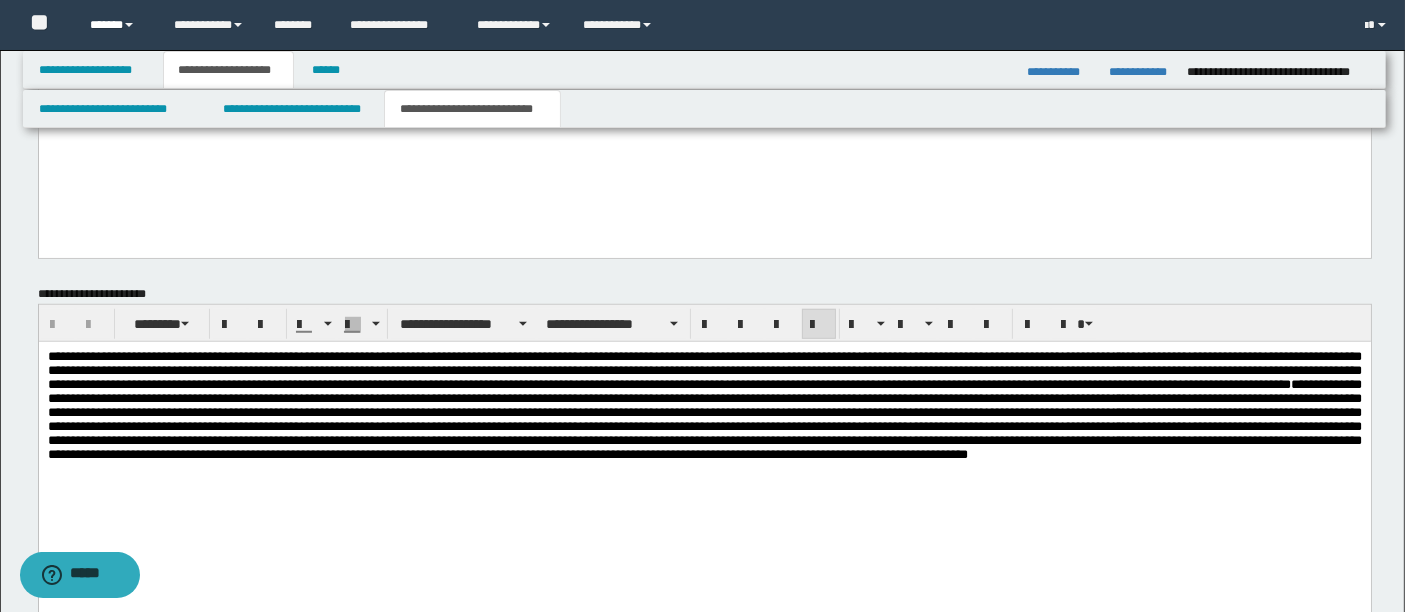 click on "******" at bounding box center (117, 25) 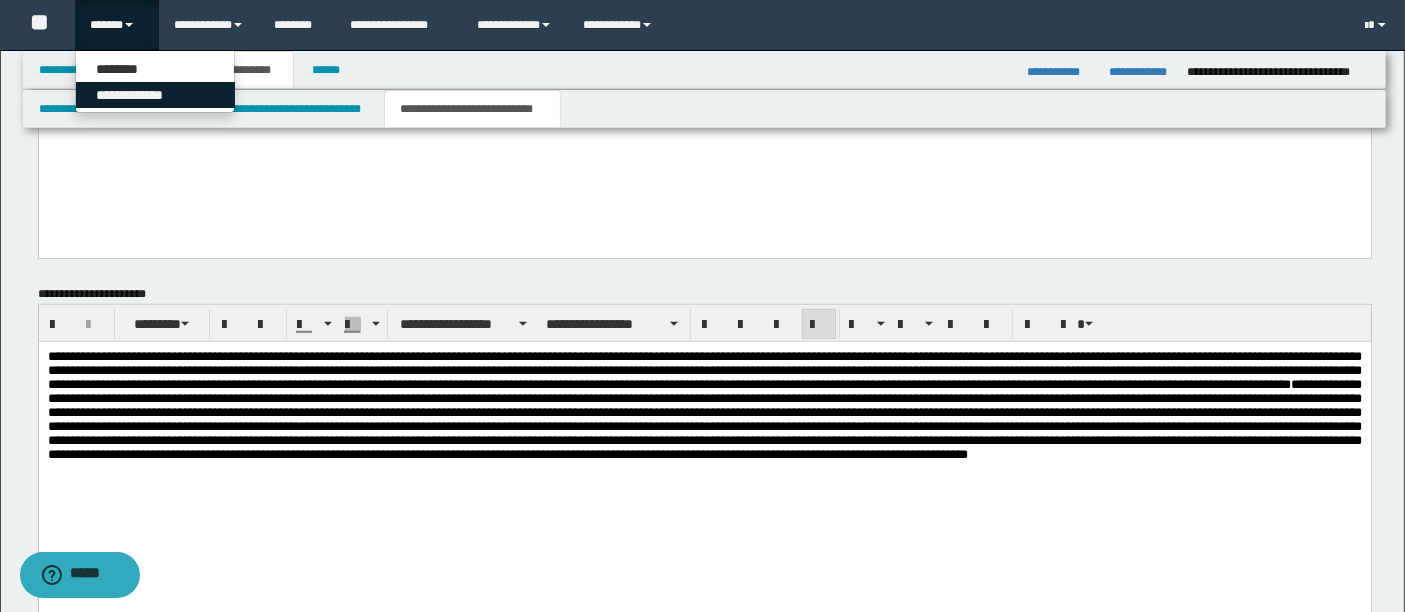click on "**********" at bounding box center (155, 95) 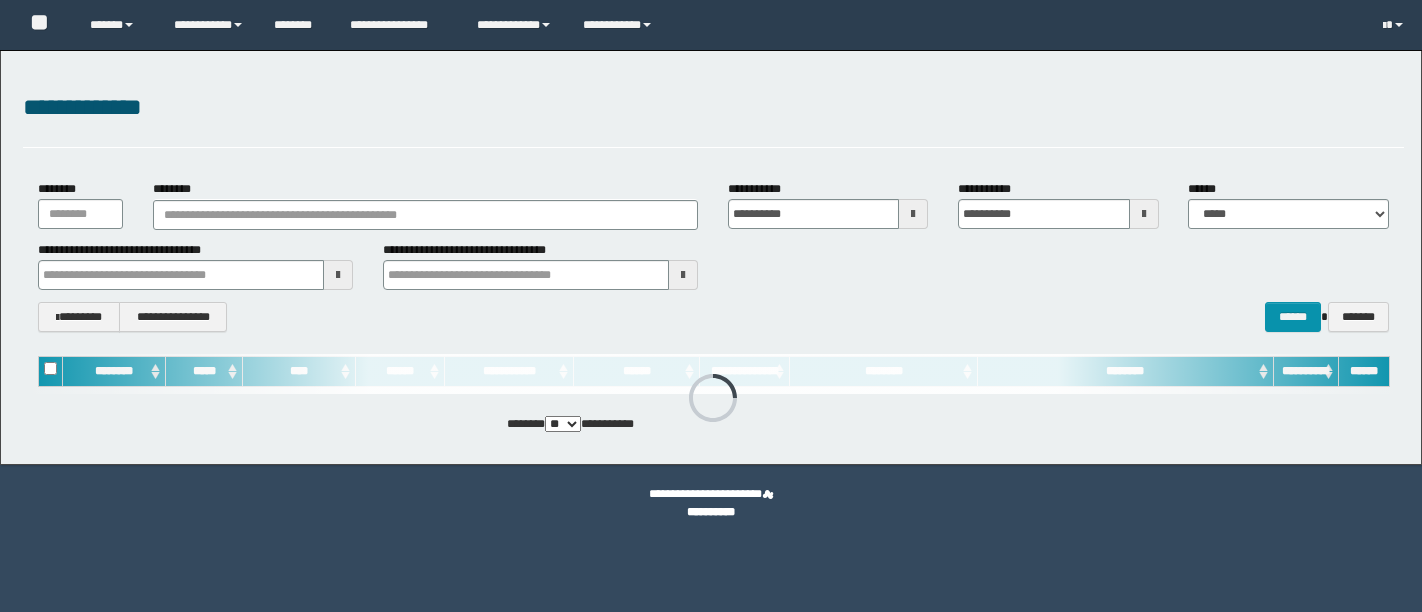 scroll, scrollTop: 0, scrollLeft: 0, axis: both 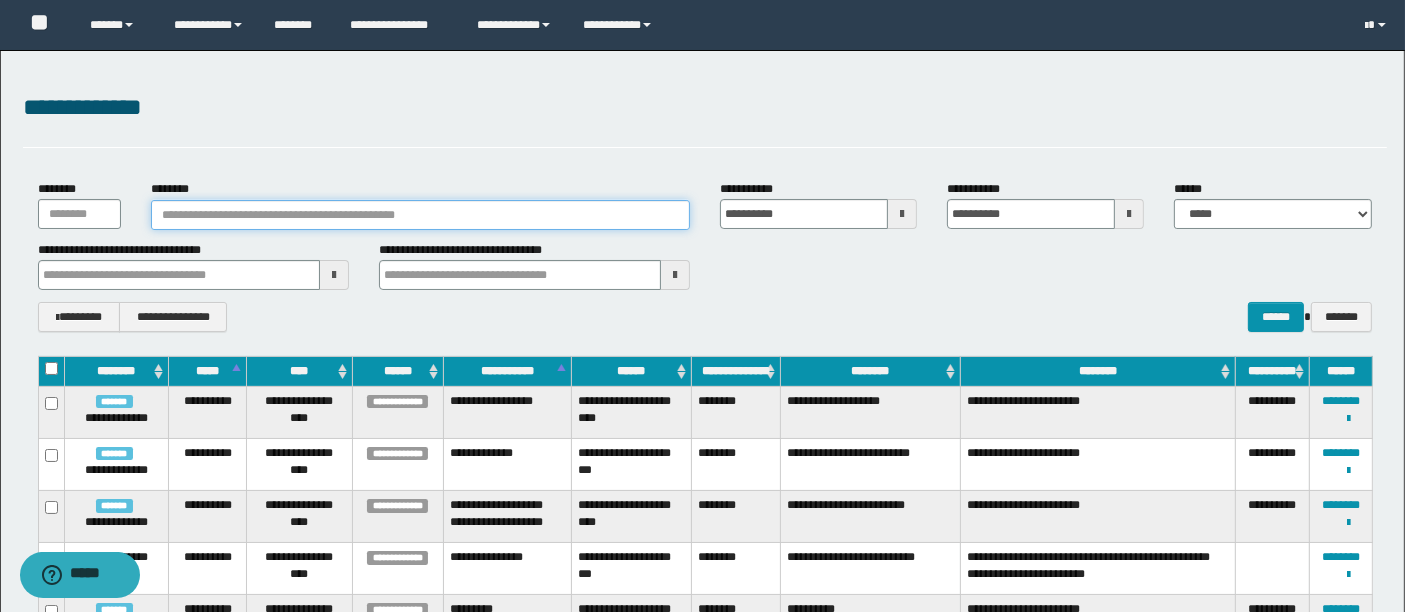 click on "********" at bounding box center (420, 215) 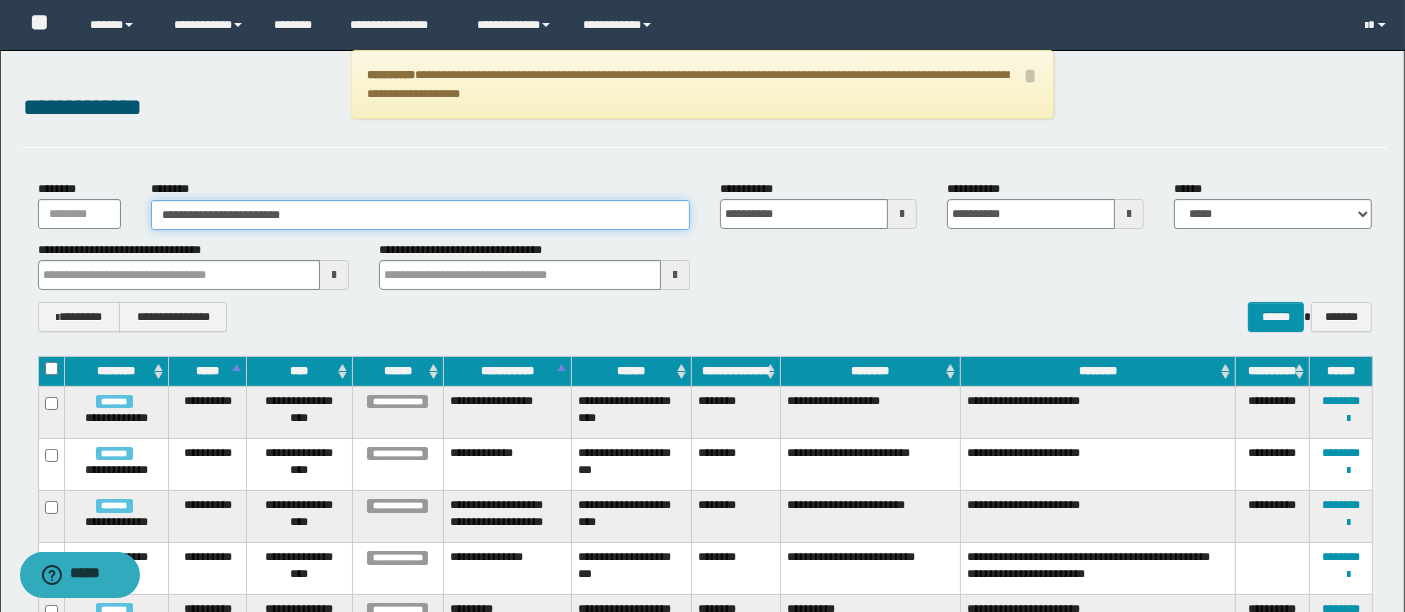 drag, startPoint x: 342, startPoint y: 221, endPoint x: 157, endPoint y: 223, distance: 185.0108 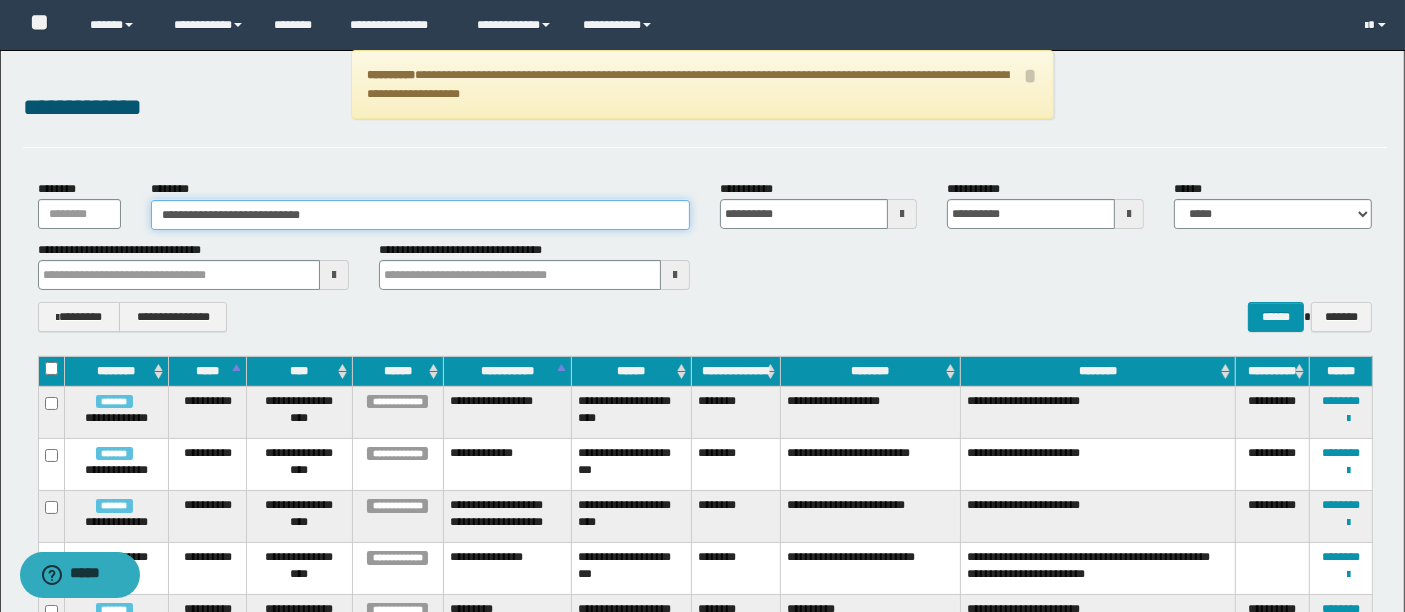 type on "**********" 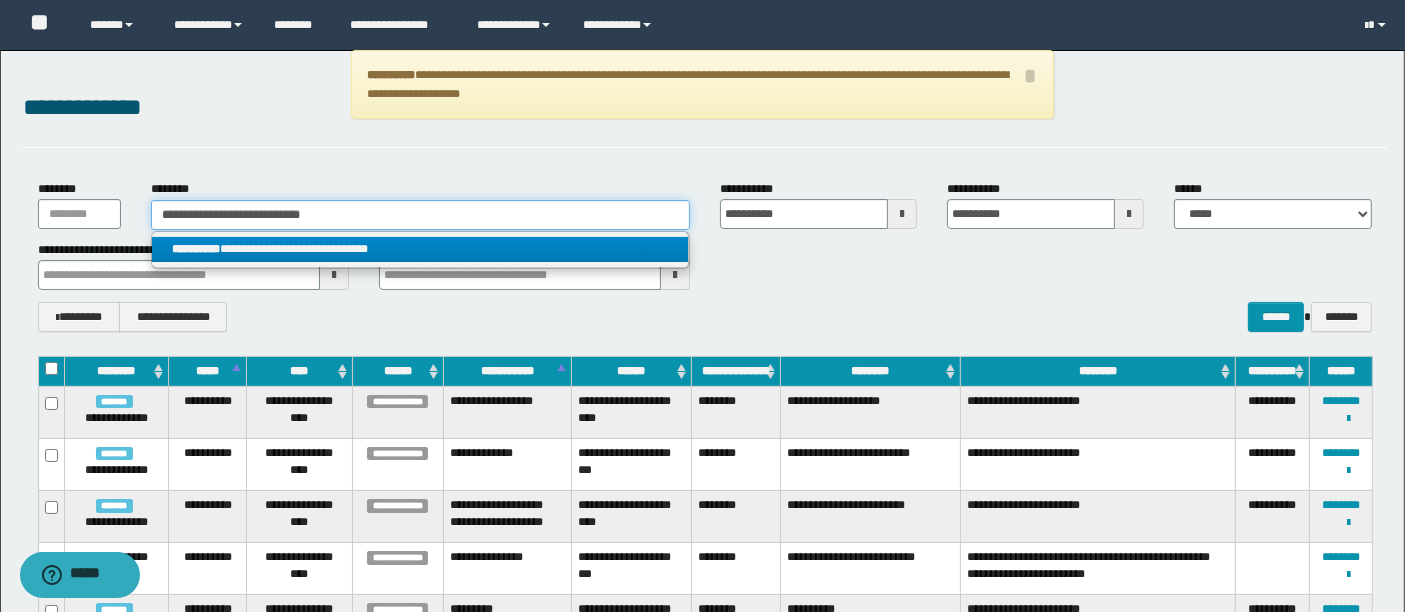 type on "**********" 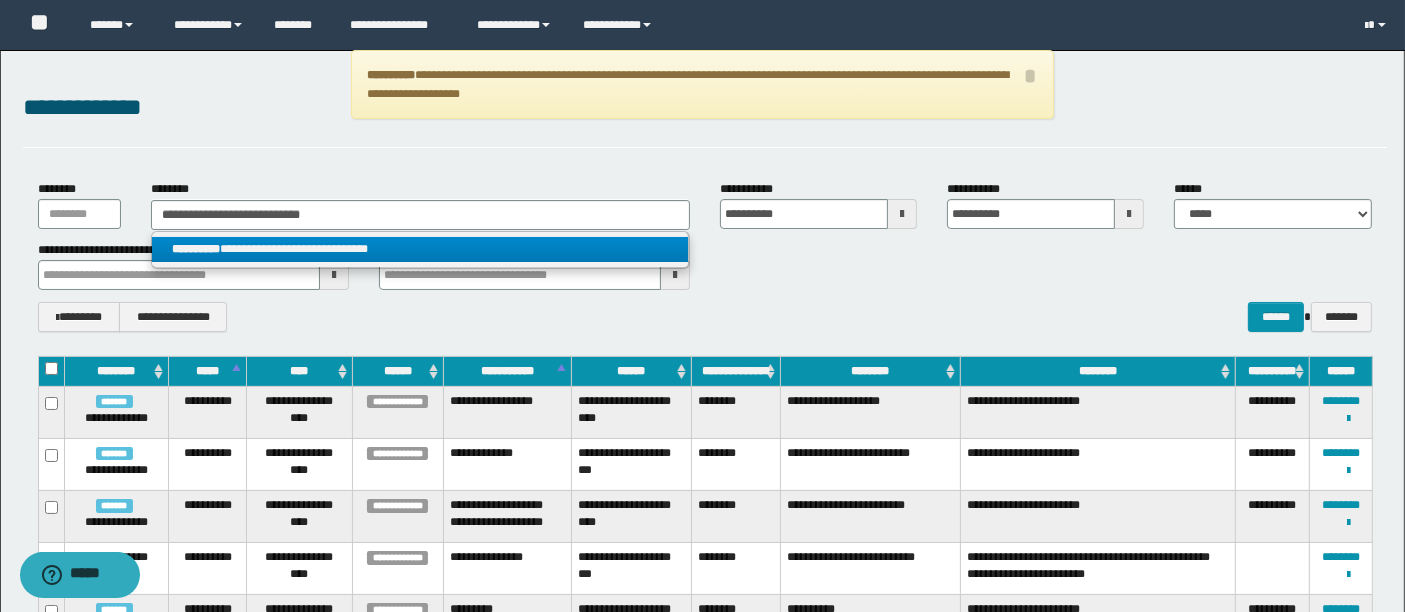 click on "**********" at bounding box center [420, 249] 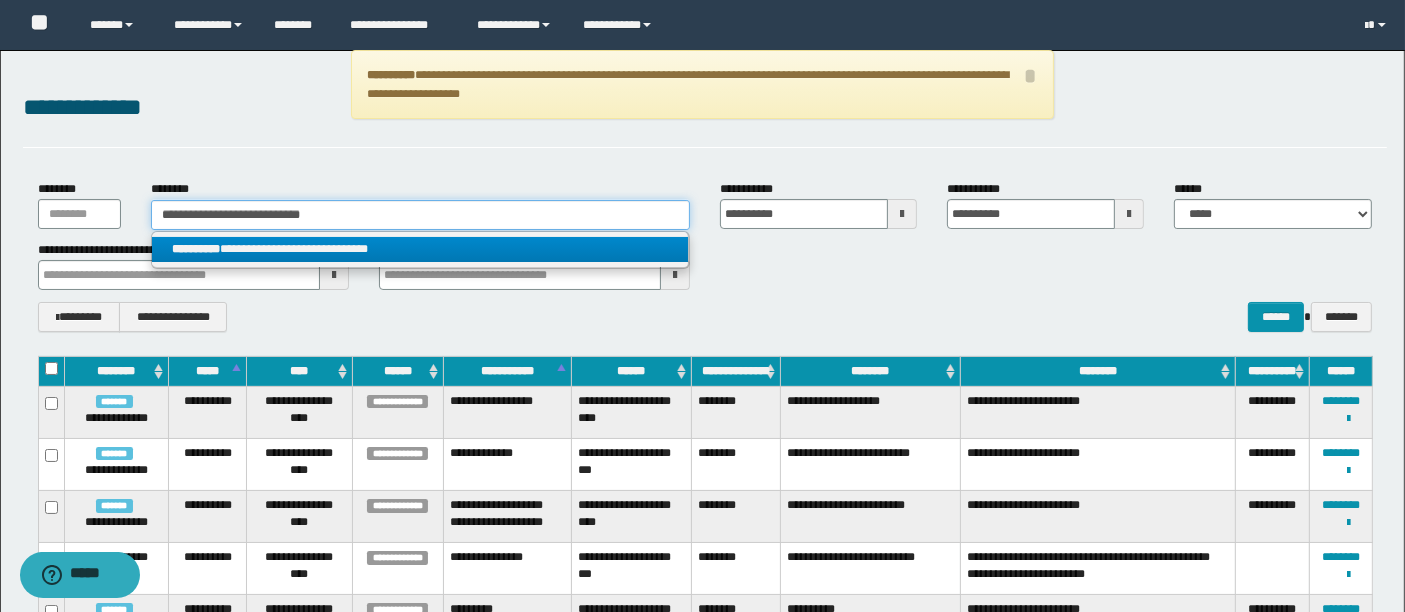 type 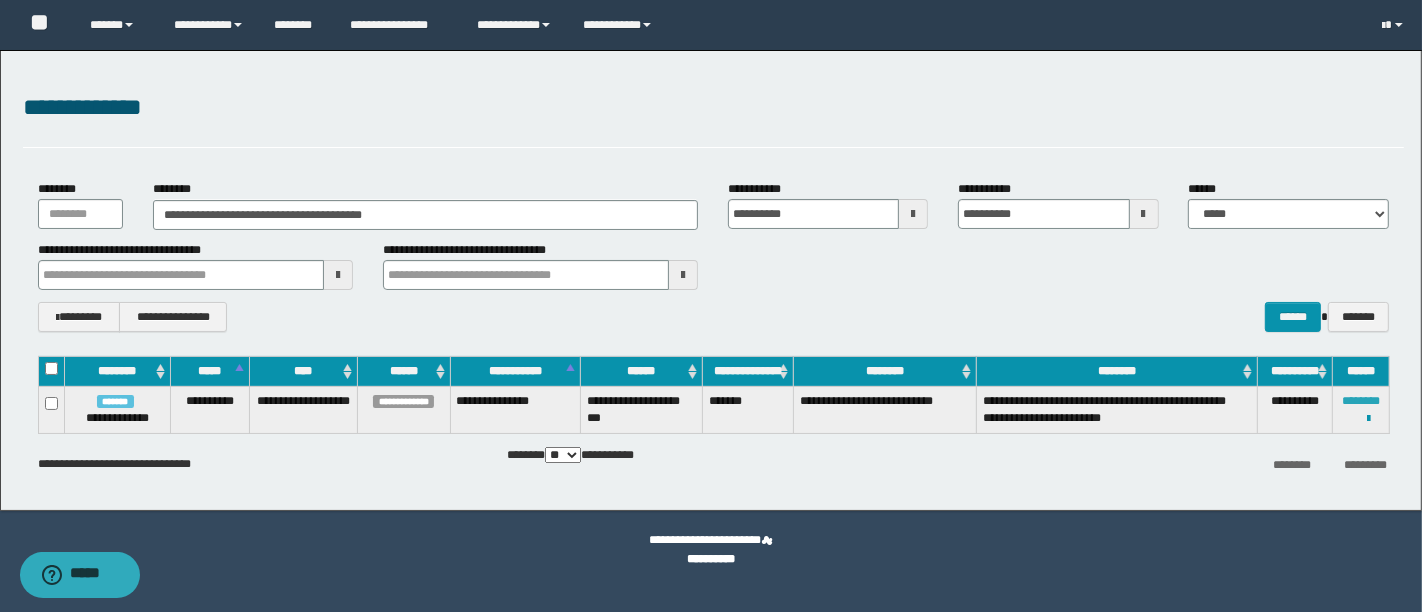 click on "********" at bounding box center (1361, 401) 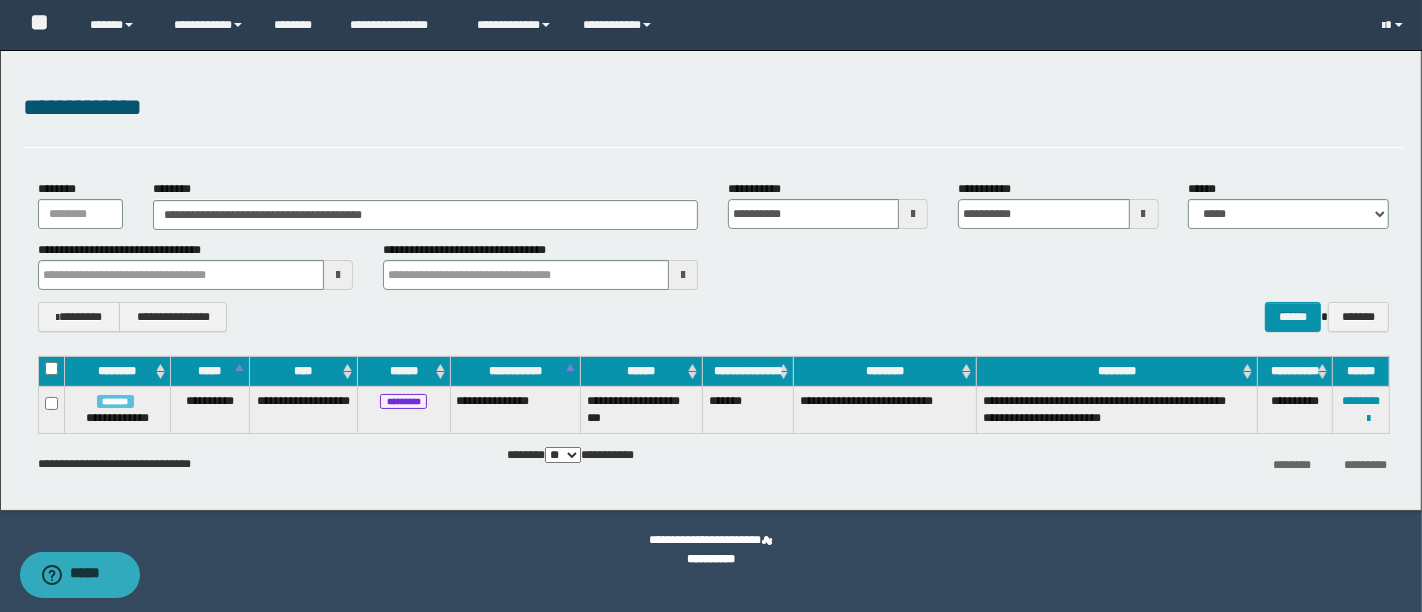 click on "**********" at bounding box center (713, 265) 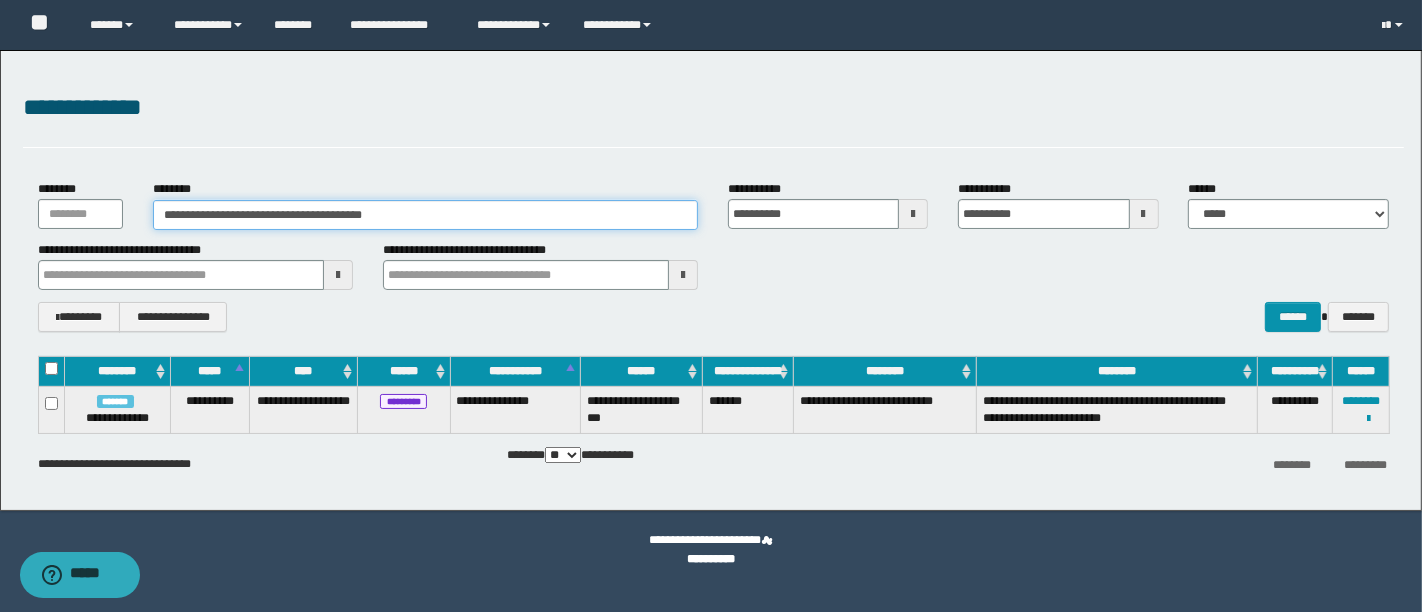 click on "**********" at bounding box center (425, 215) 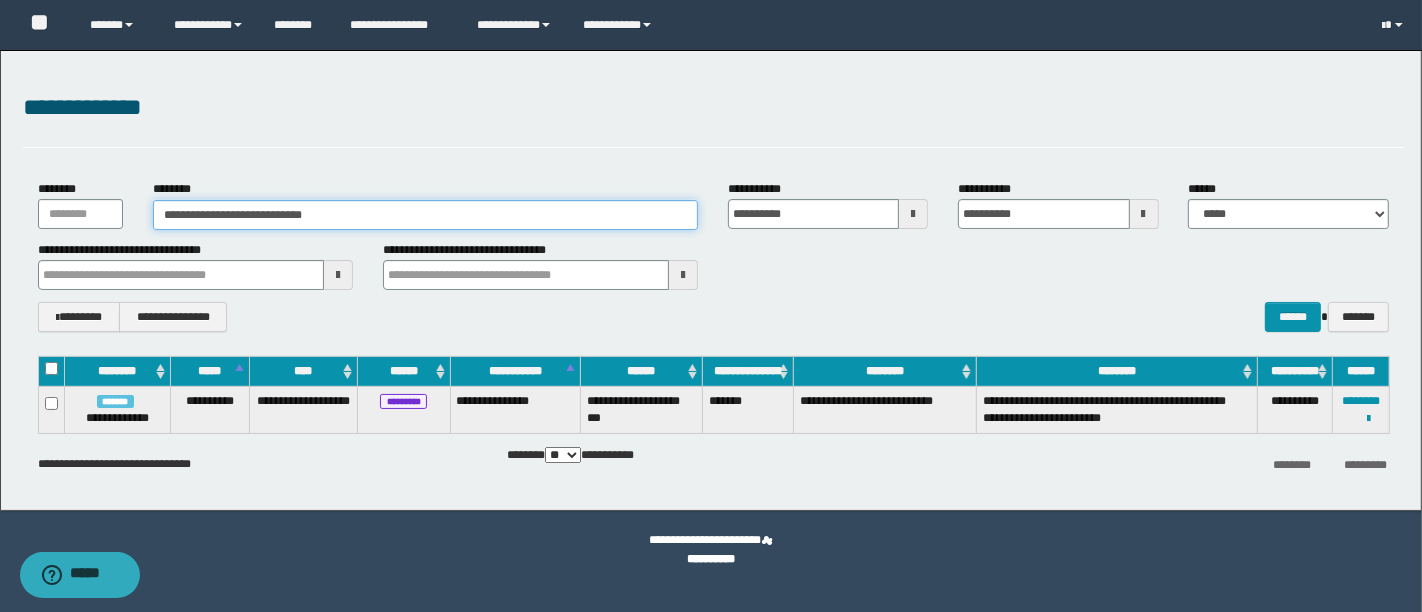 type on "**********" 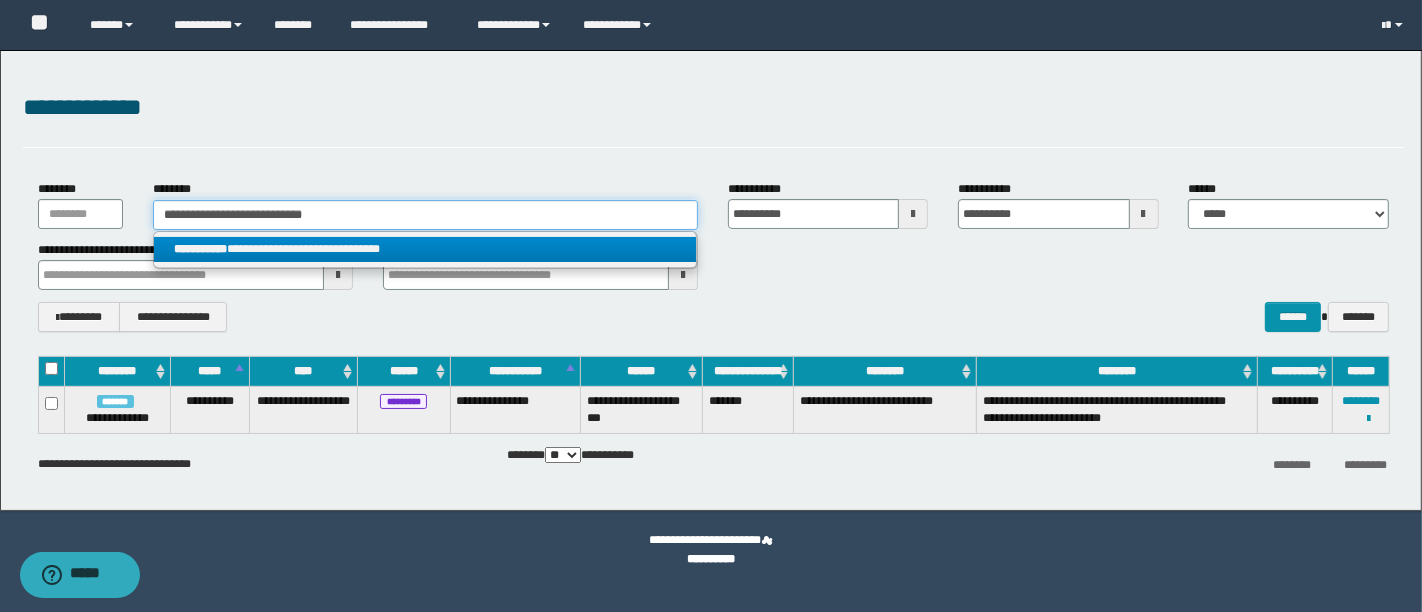 type on "**********" 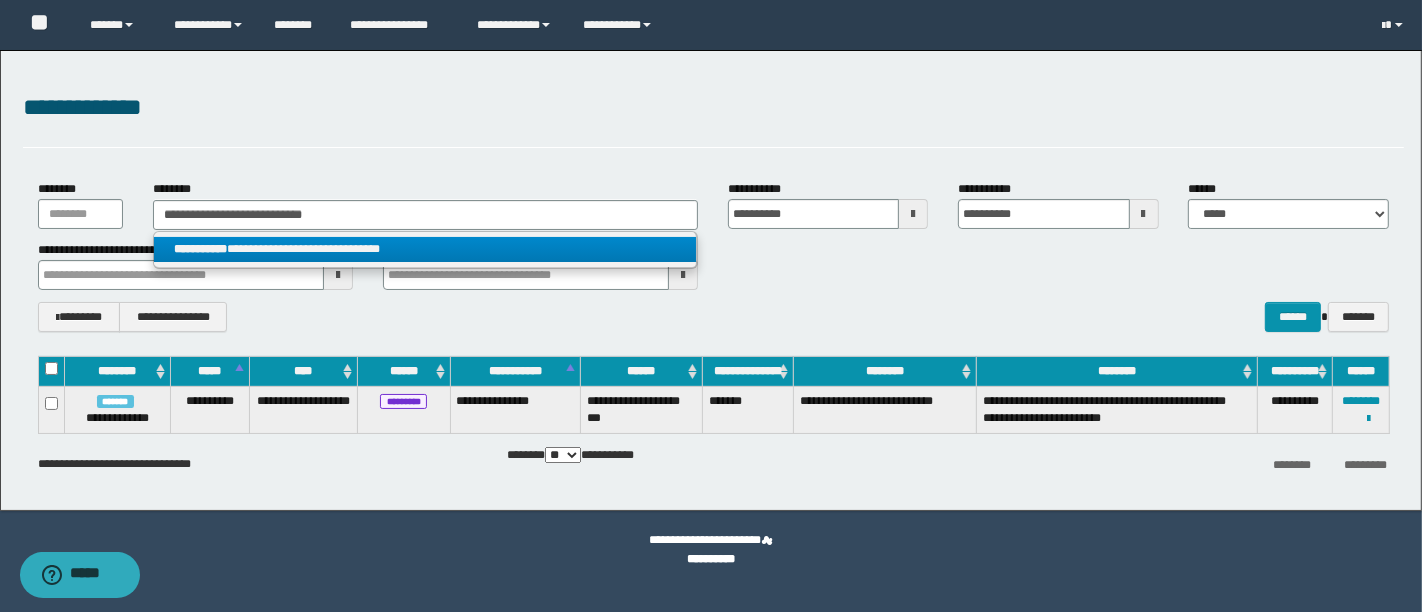 click on "**********" at bounding box center [425, 249] 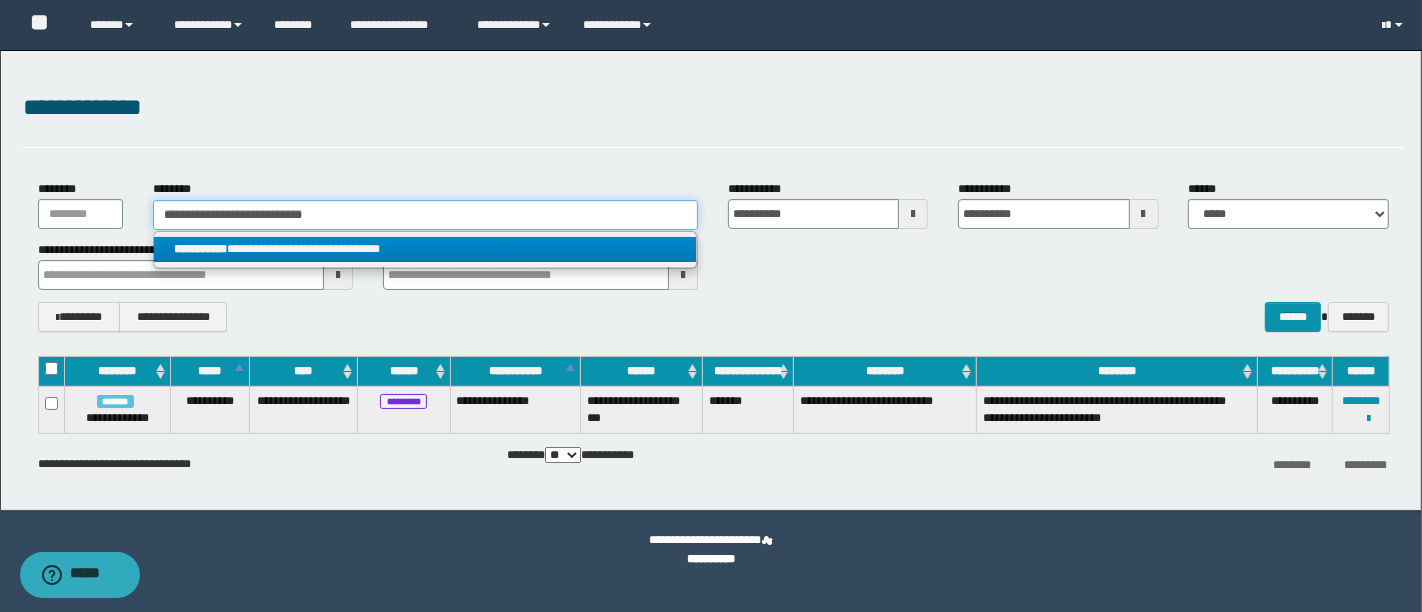 type 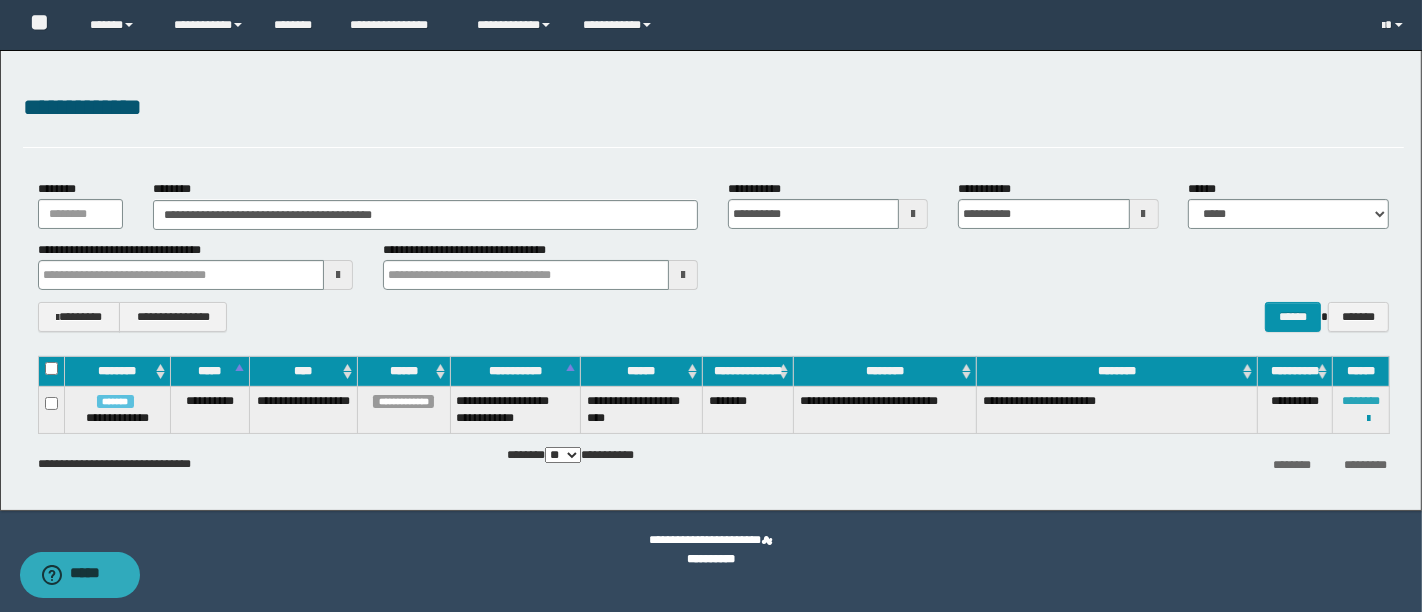 click on "********" at bounding box center [1361, 401] 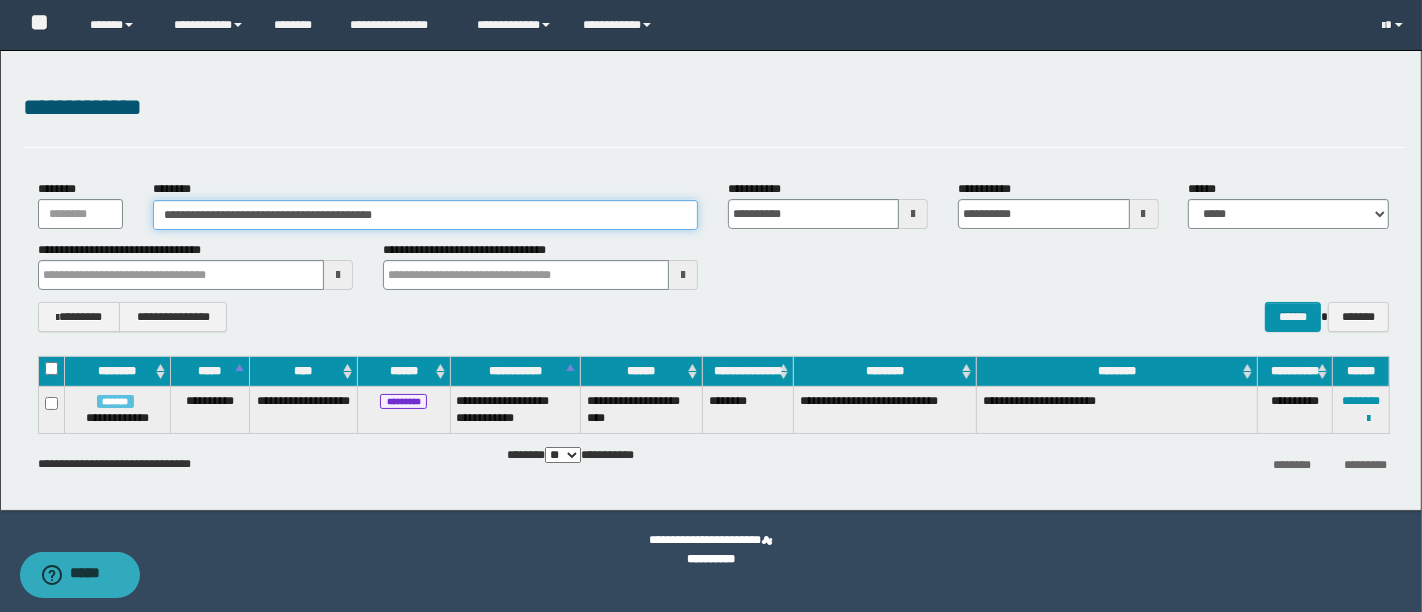 drag, startPoint x: 502, startPoint y: 211, endPoint x: 128, endPoint y: 241, distance: 375.2013 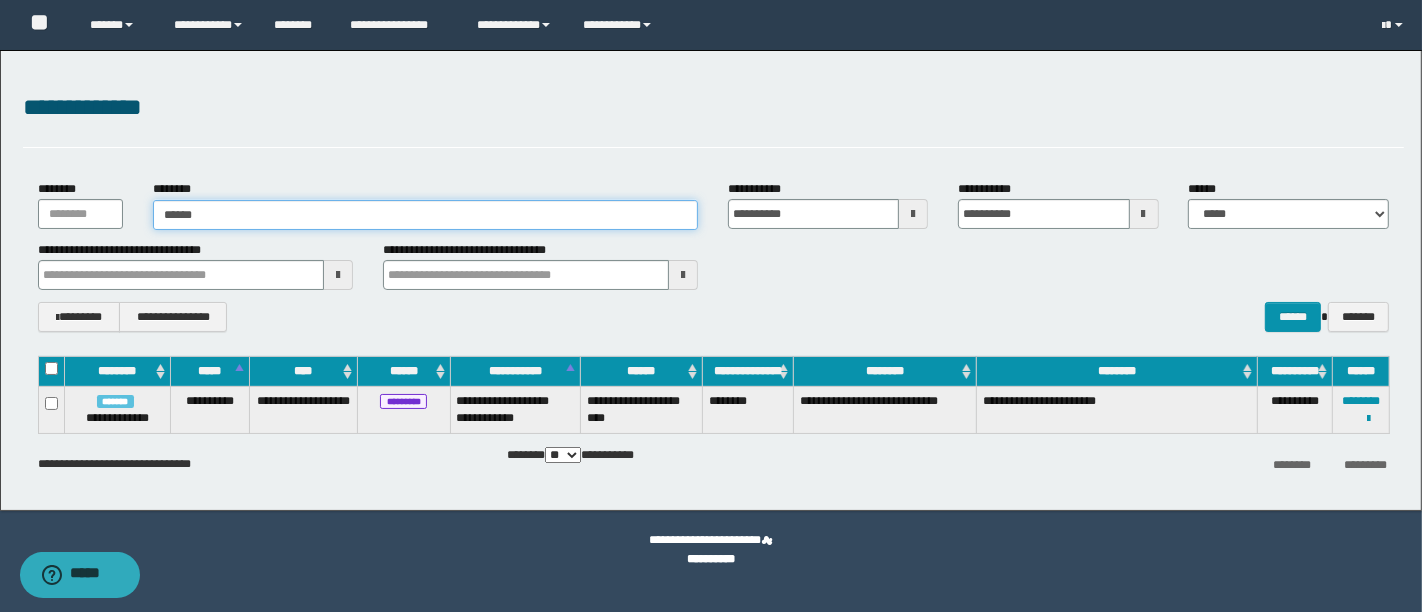 type on "*******" 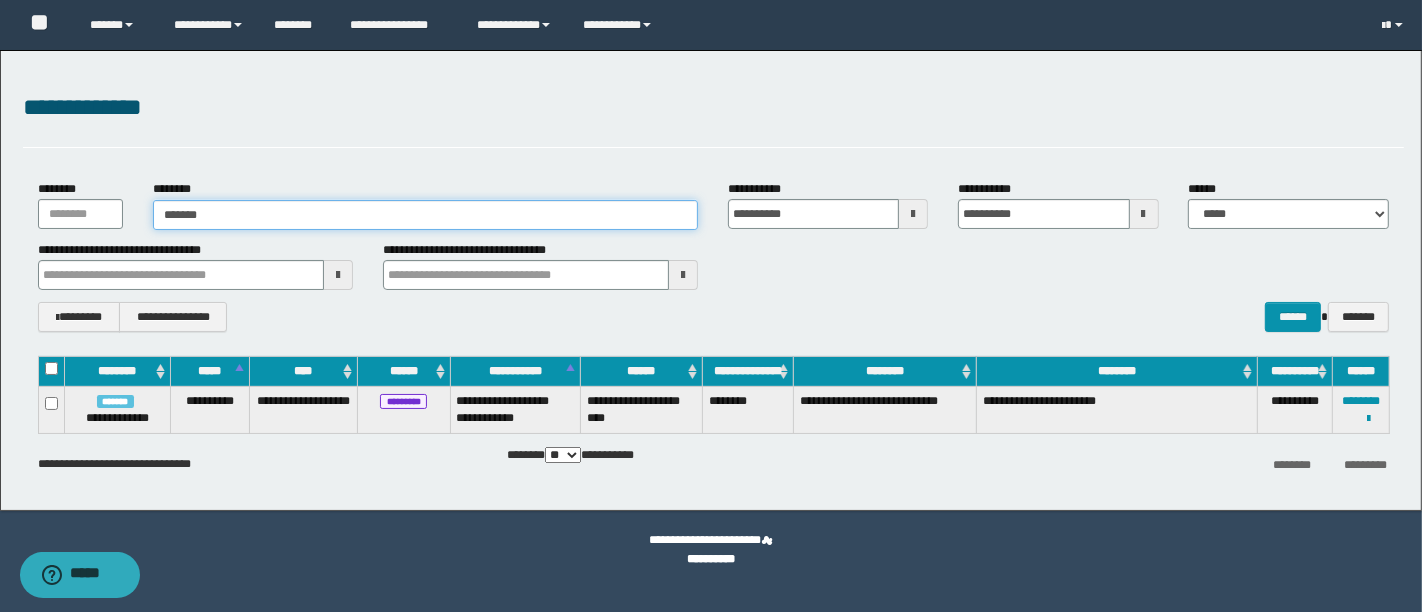 type on "*******" 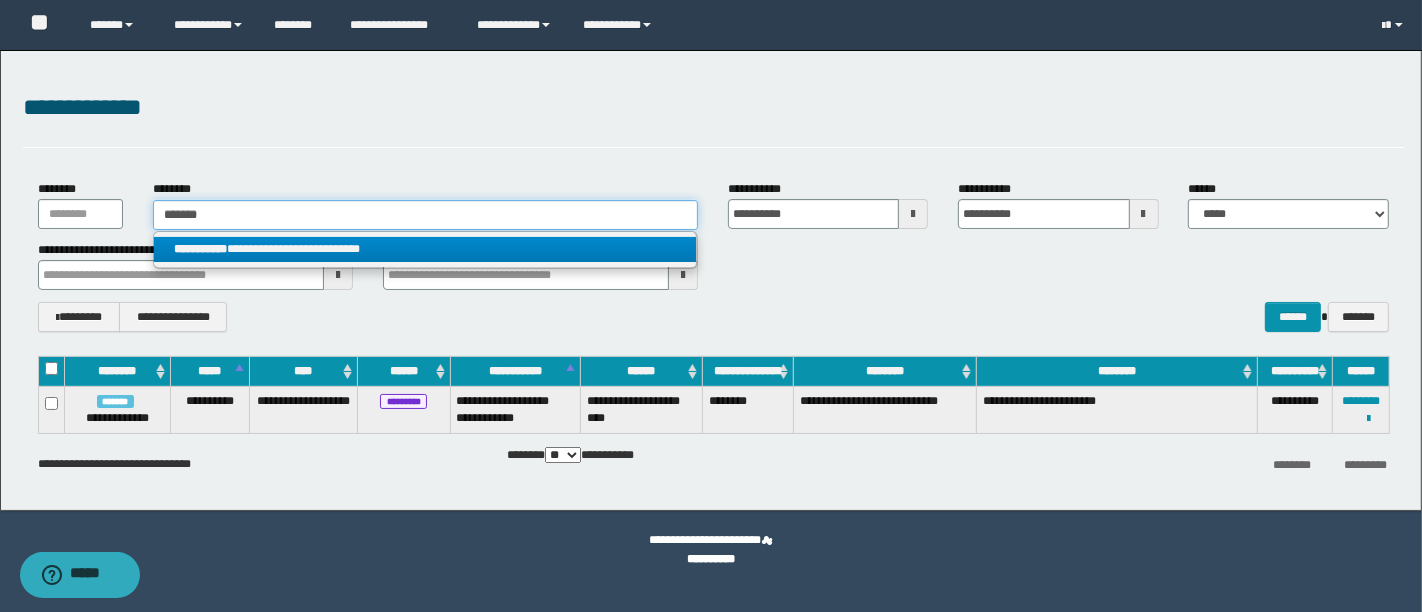 type on "*******" 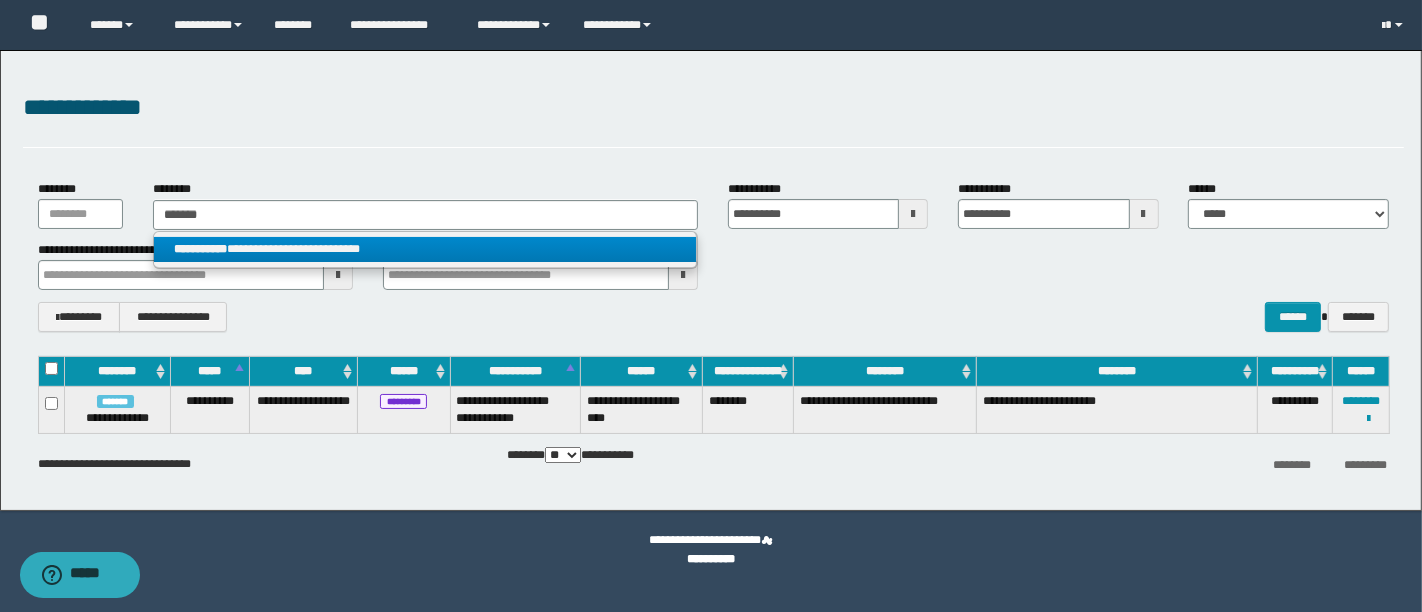 click on "**********" at bounding box center (425, 249) 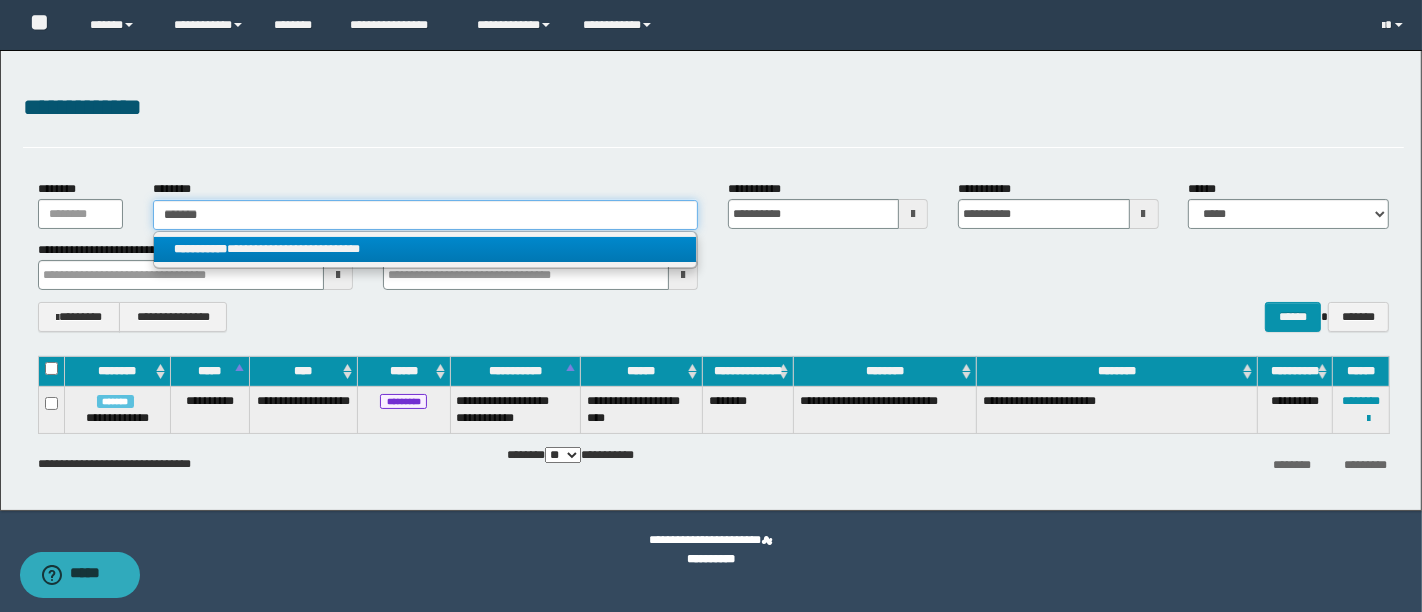 type 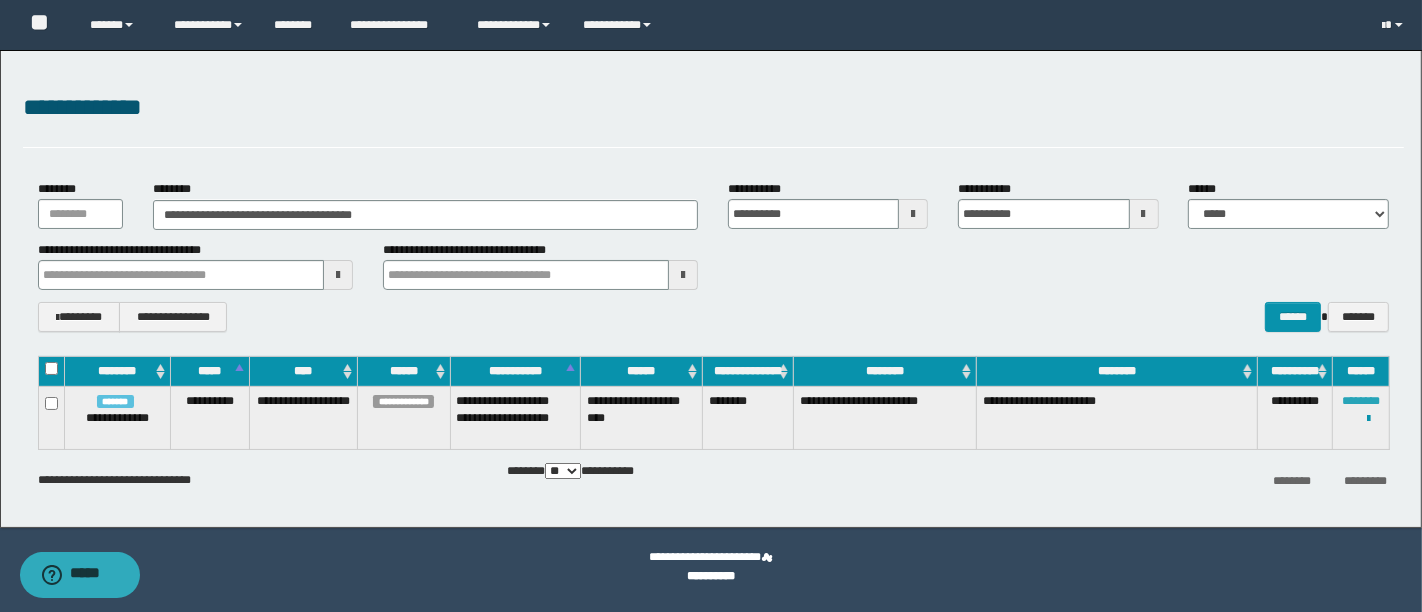click on "********" at bounding box center (1361, 401) 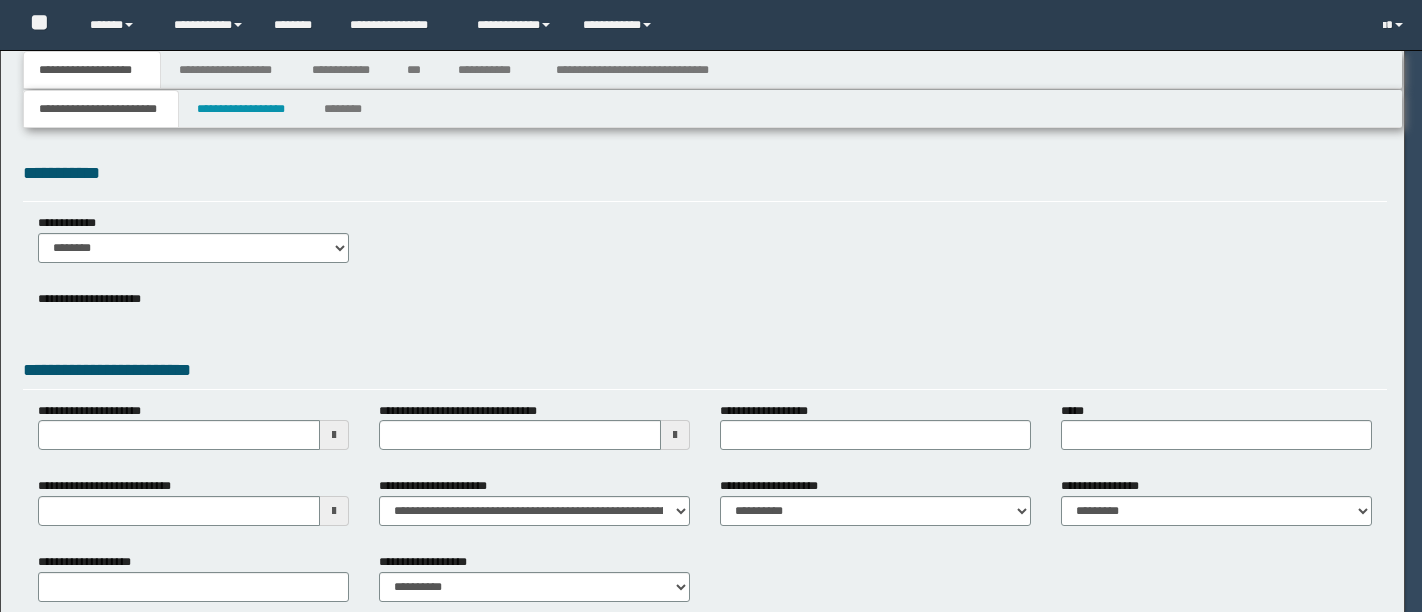 scroll, scrollTop: 0, scrollLeft: 0, axis: both 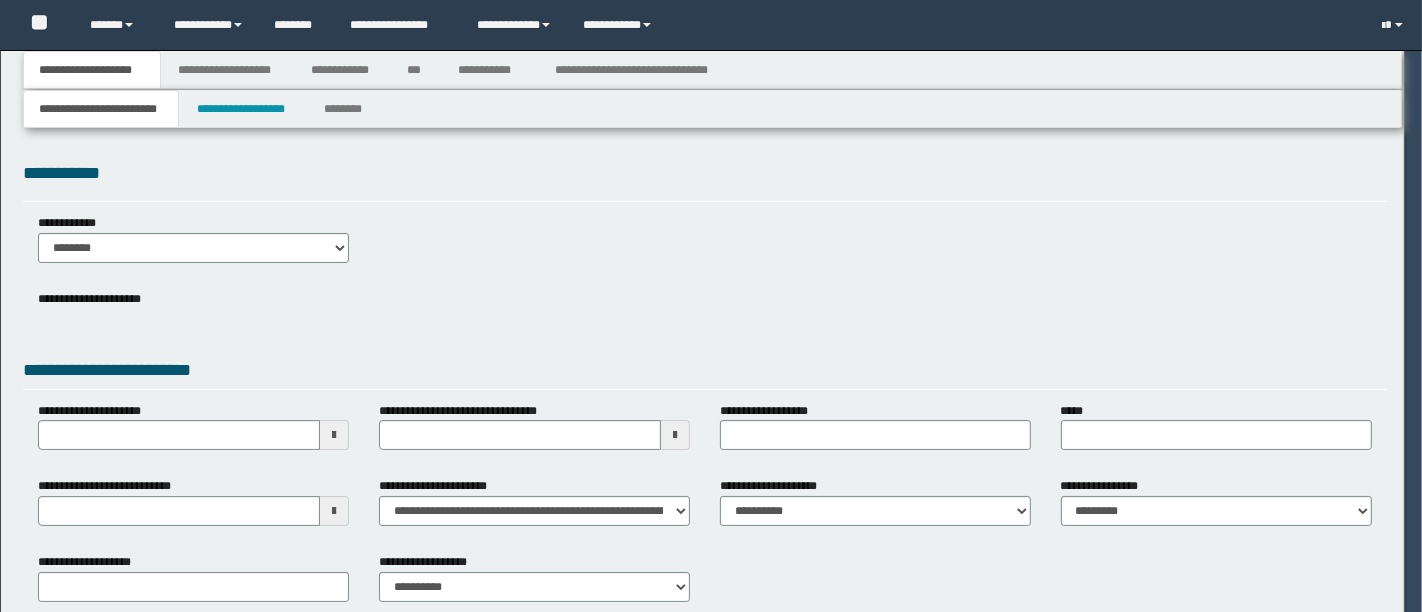 type on "**********" 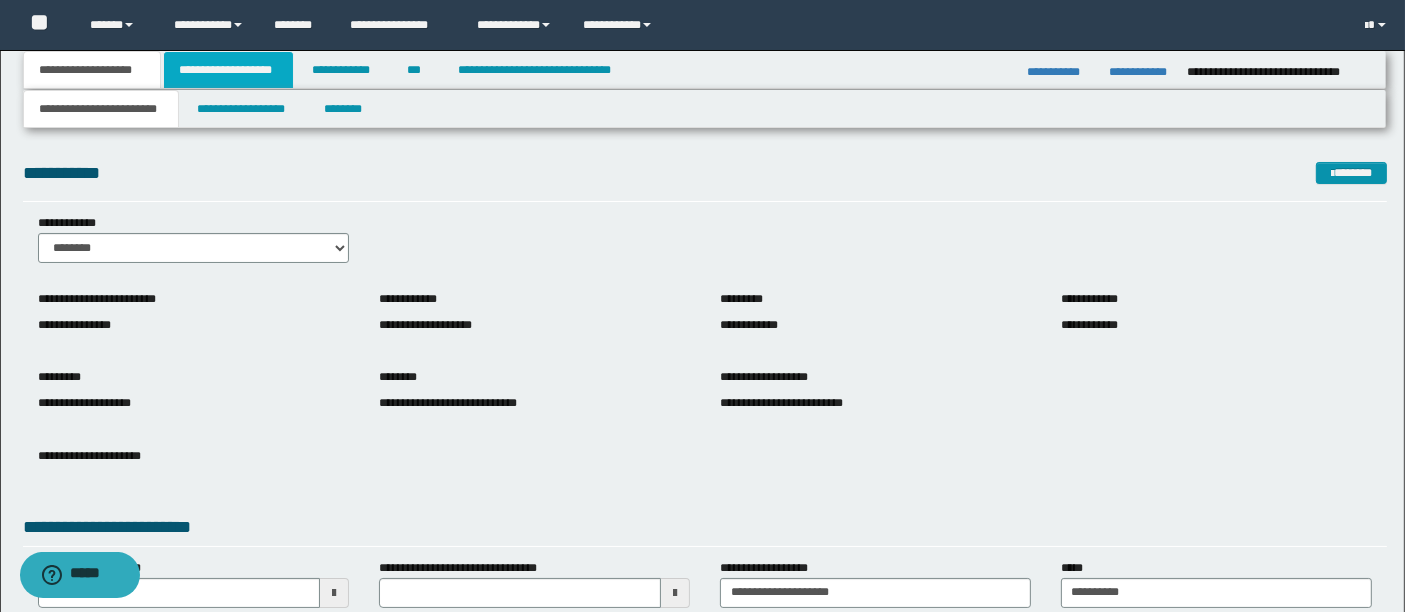 click on "**********" at bounding box center [228, 70] 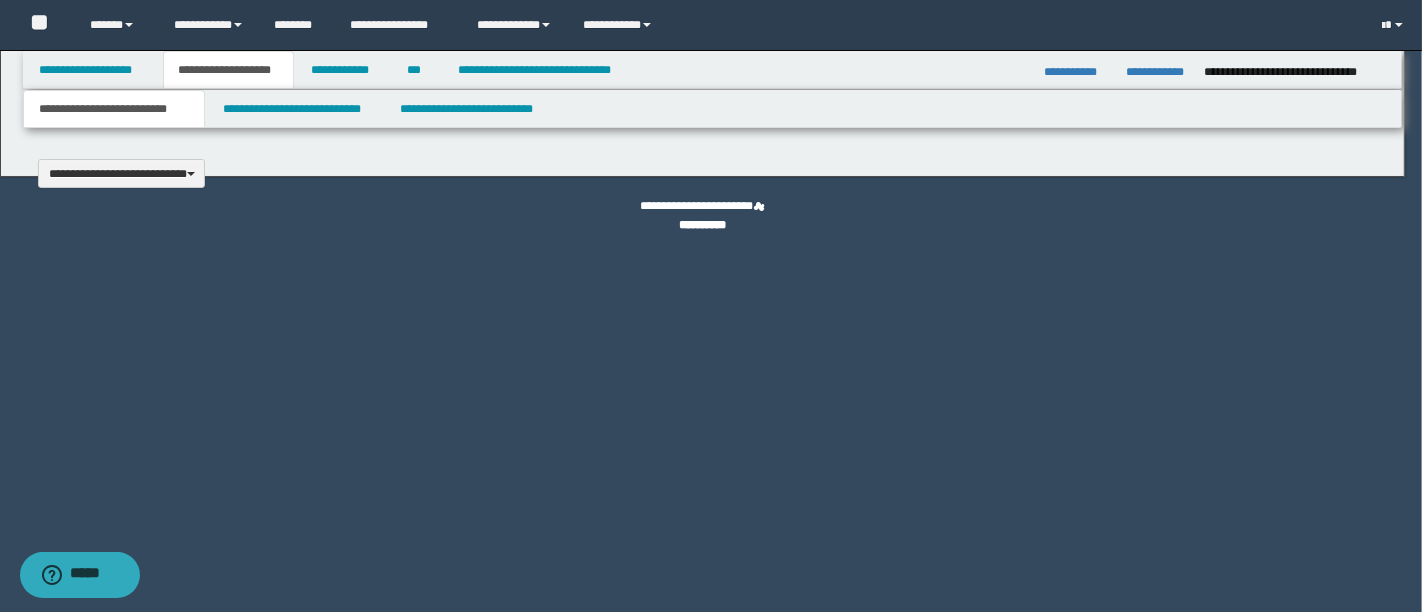 type 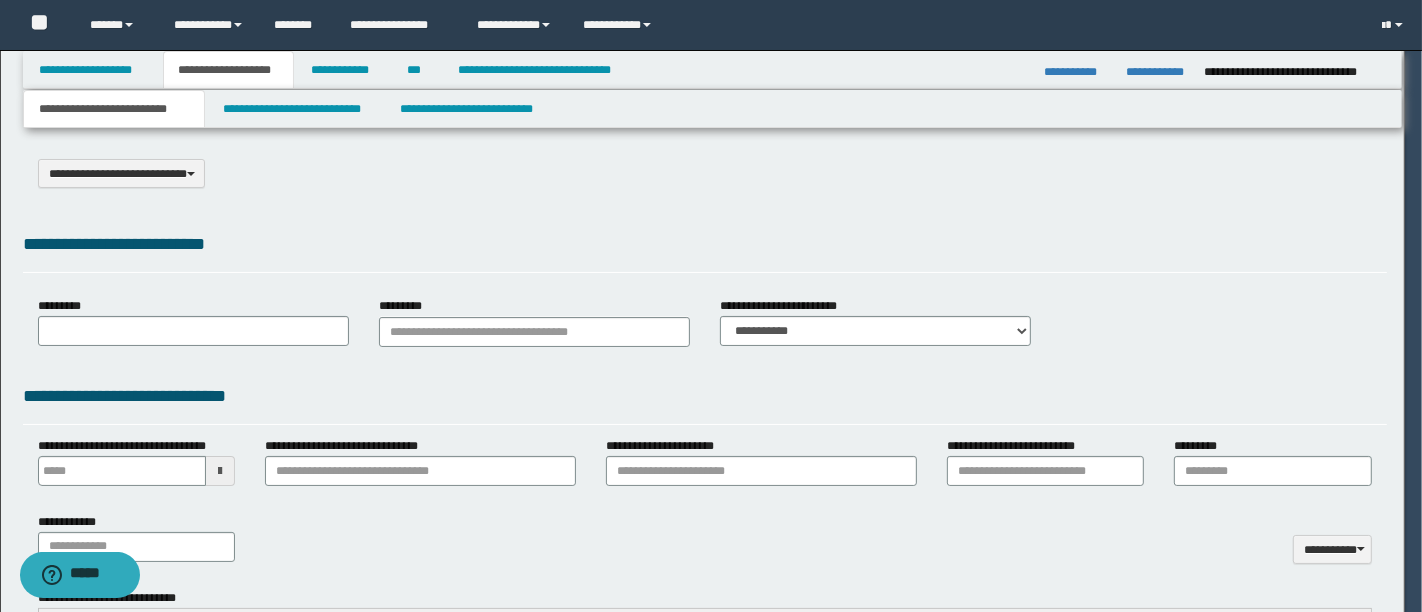 select on "*" 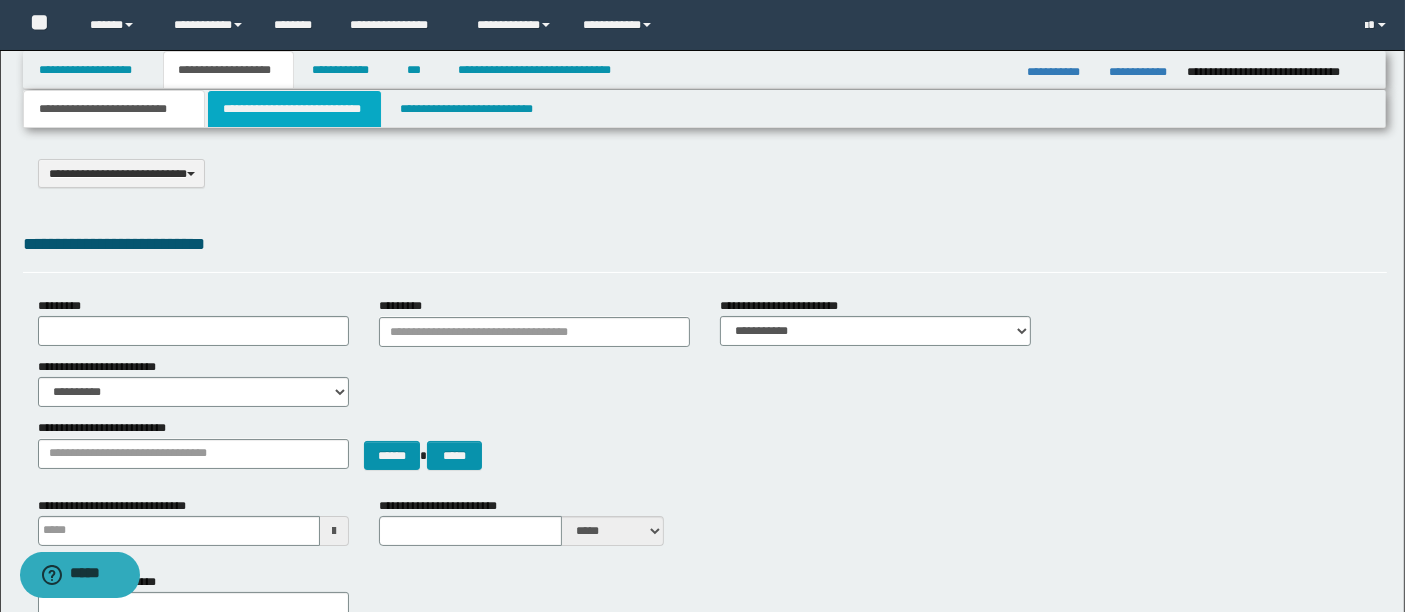 click on "**********" at bounding box center (294, 109) 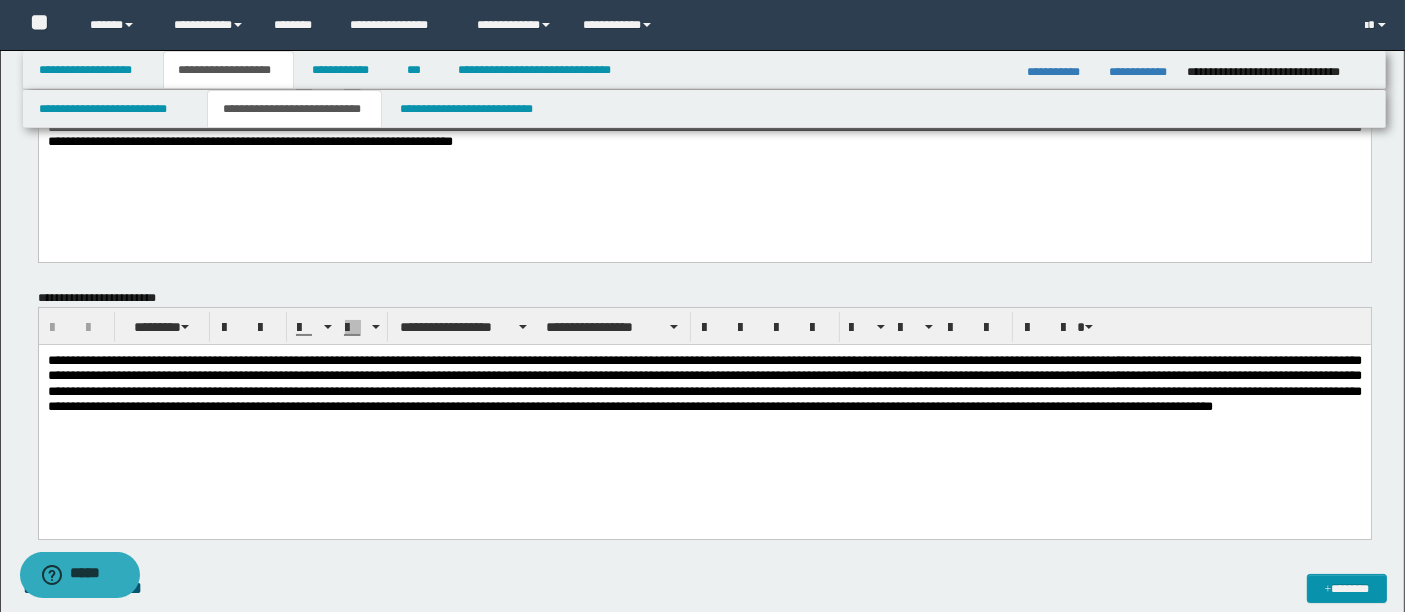 scroll, scrollTop: 117, scrollLeft: 0, axis: vertical 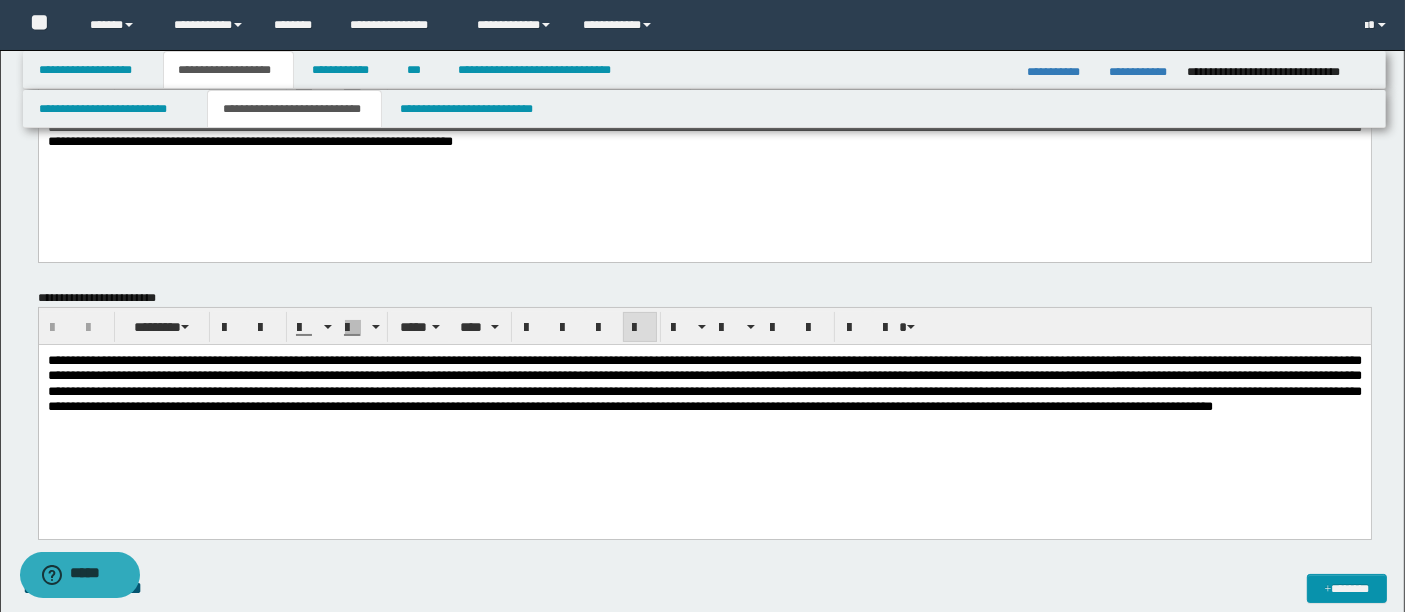 click on "**********" at bounding box center [704, 383] 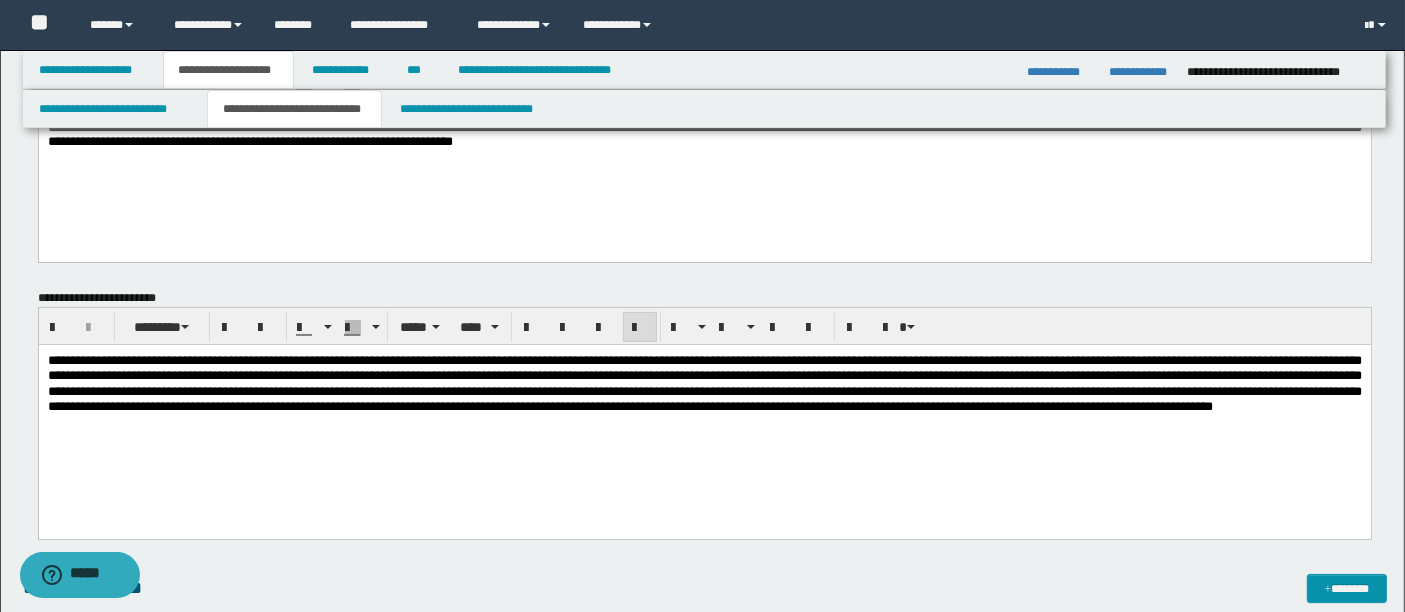 click on "**********" at bounding box center [704, 408] 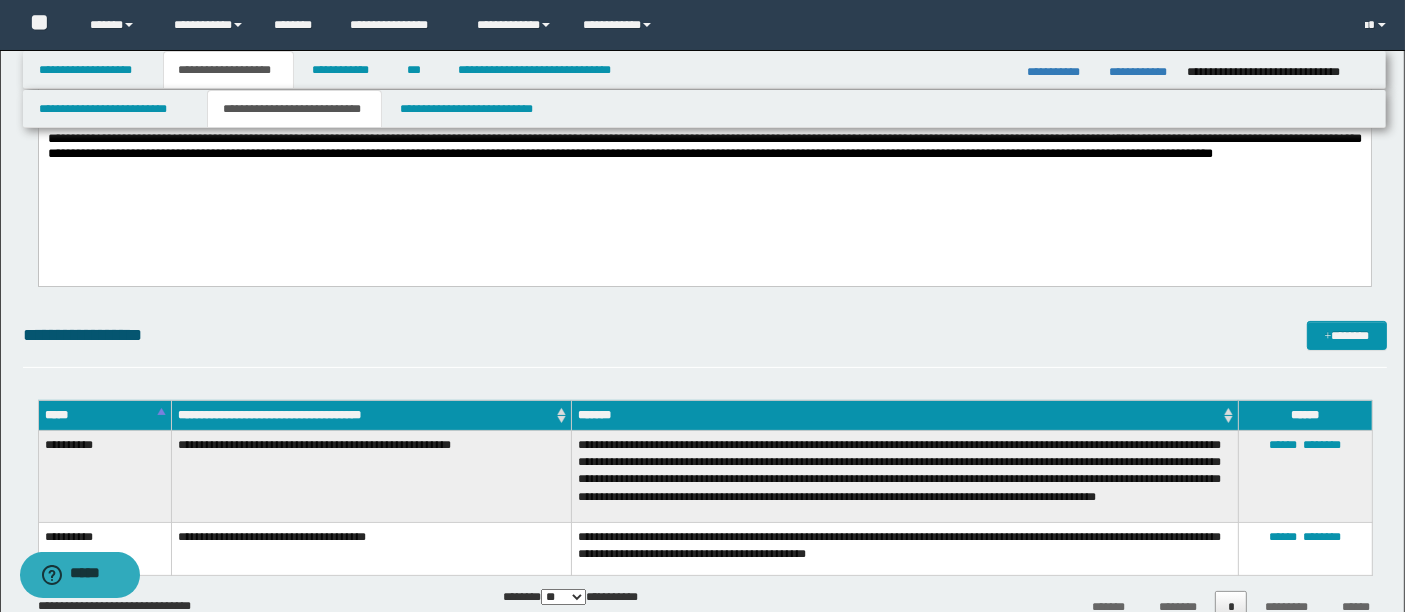 scroll, scrollTop: 371, scrollLeft: 0, axis: vertical 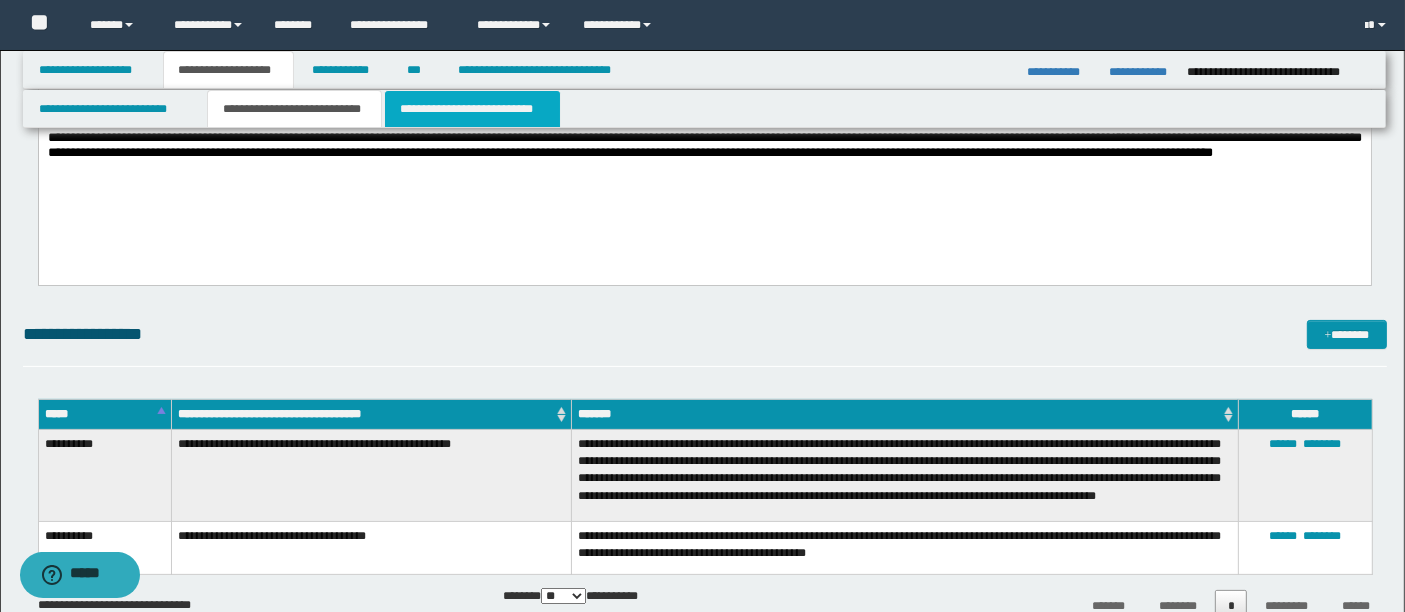 click on "**********" at bounding box center [472, 109] 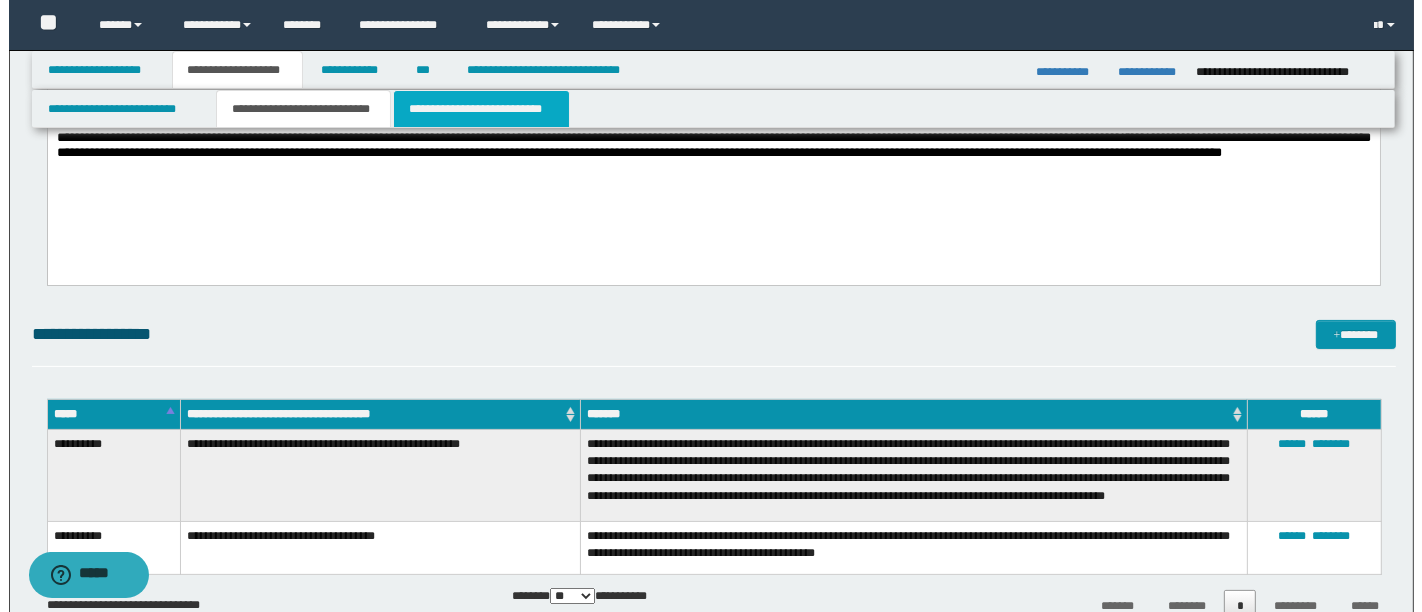 scroll, scrollTop: 0, scrollLeft: 0, axis: both 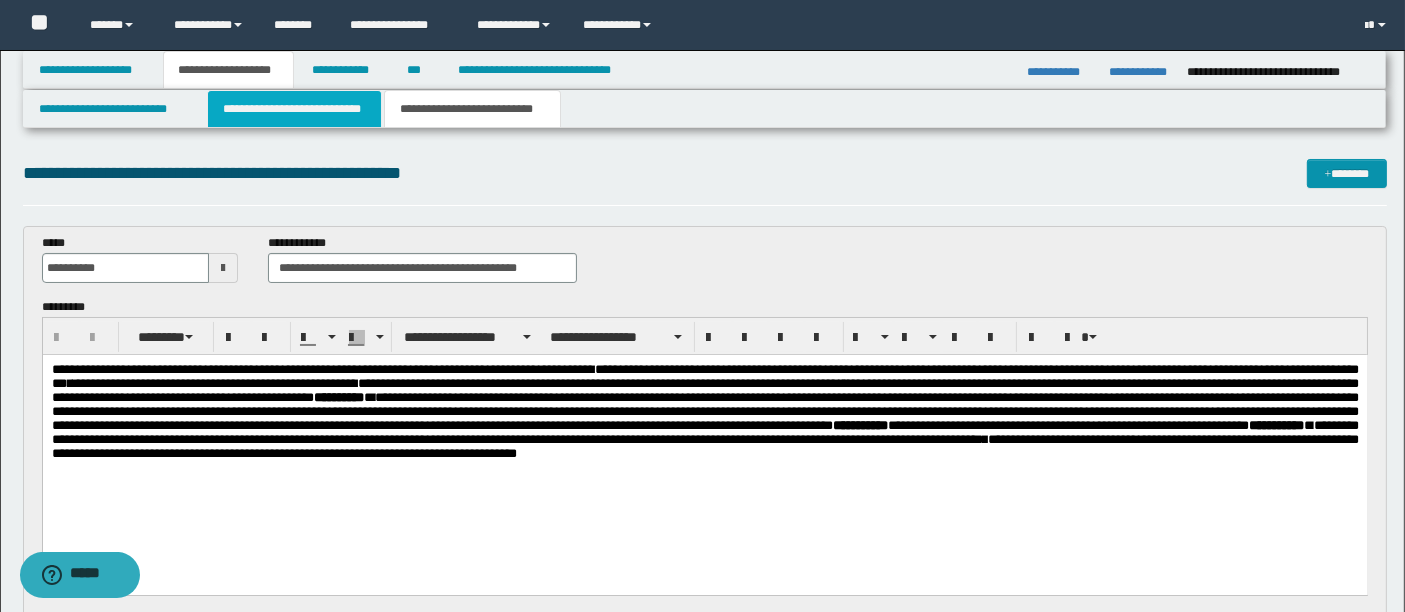 click on "**********" at bounding box center [294, 109] 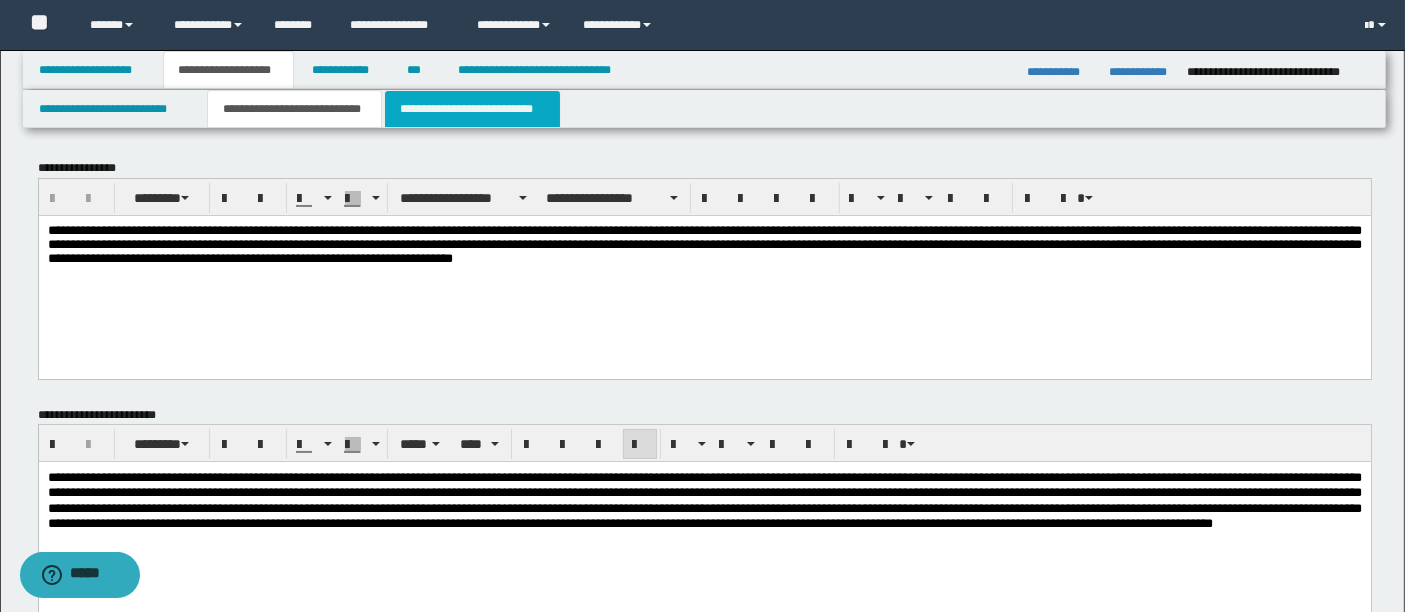 click on "**********" at bounding box center (472, 109) 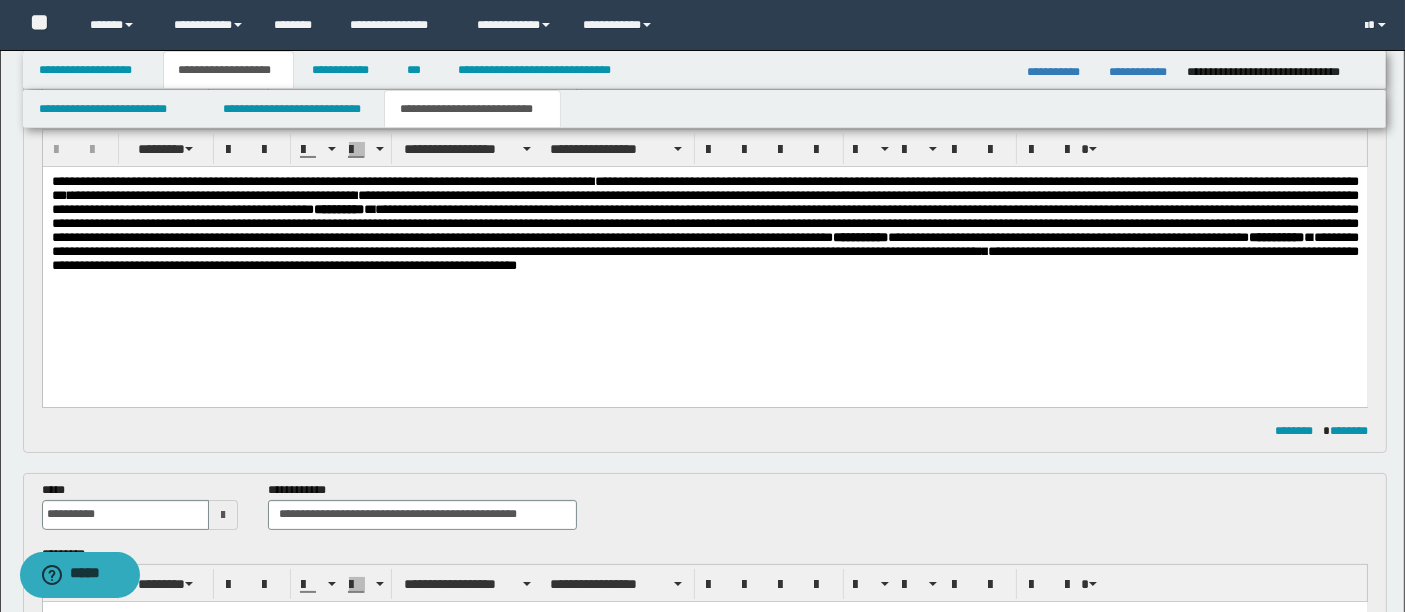 scroll, scrollTop: 191, scrollLeft: 0, axis: vertical 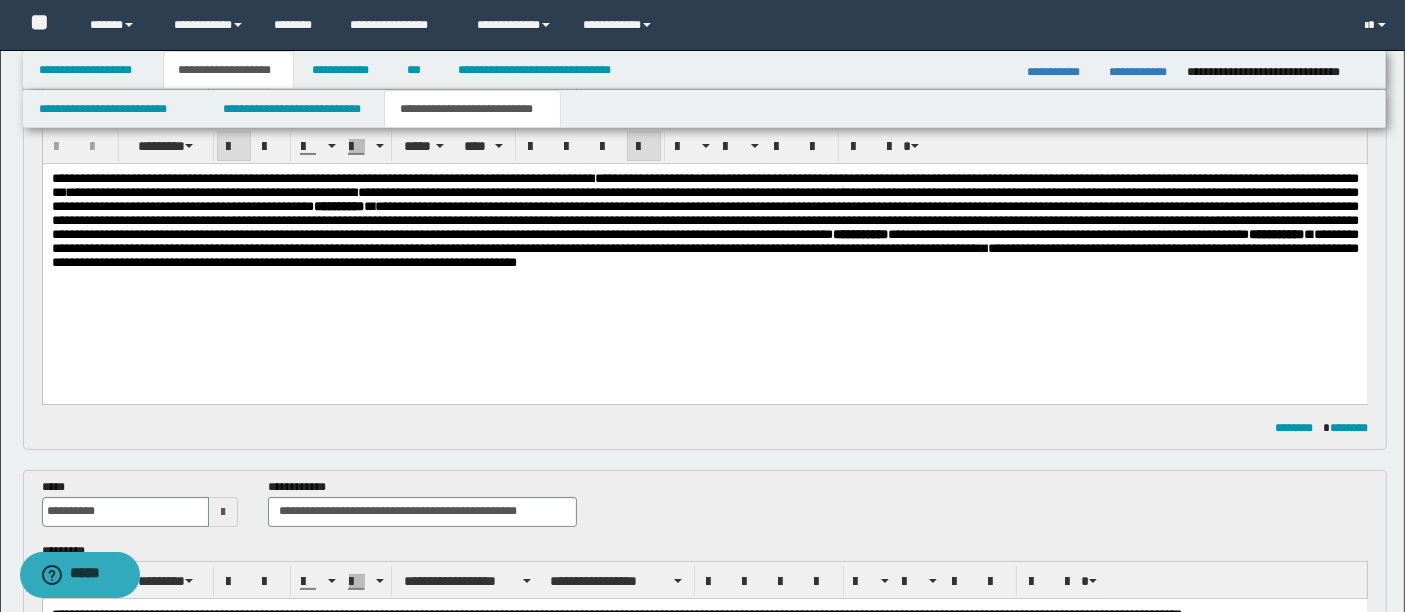 click on "**********" at bounding box center [338, 205] 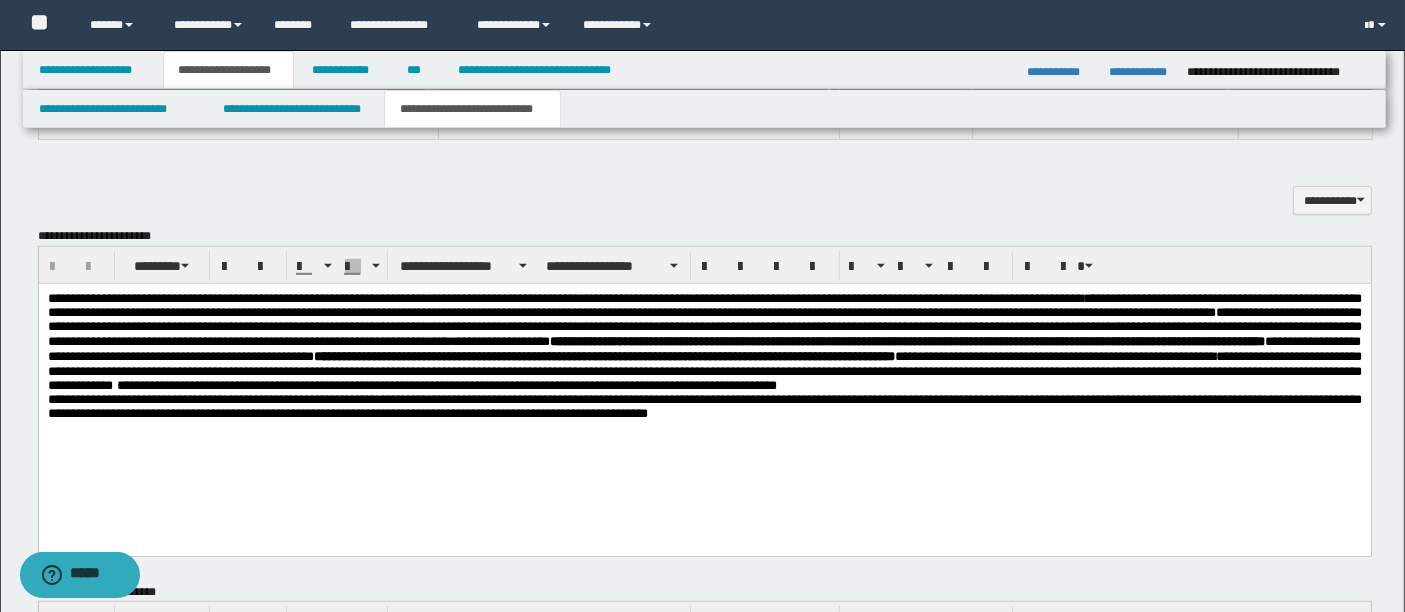 scroll, scrollTop: 1054, scrollLeft: 0, axis: vertical 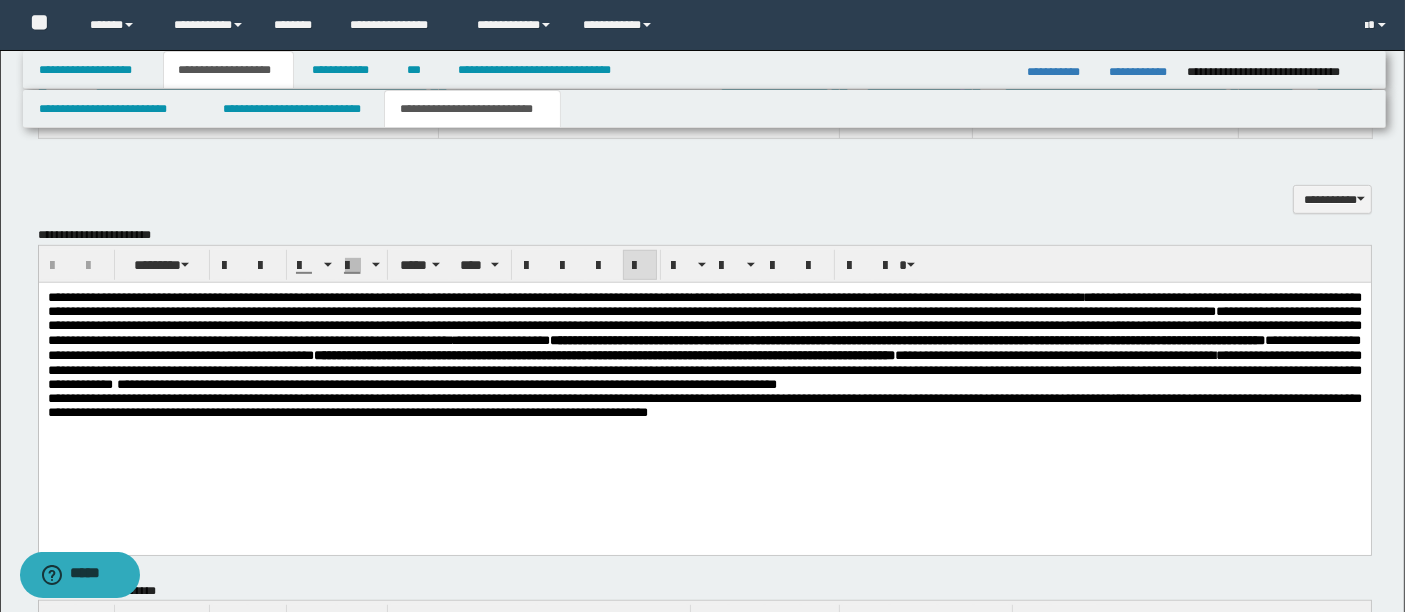 click on "**********" at bounding box center (704, 368) 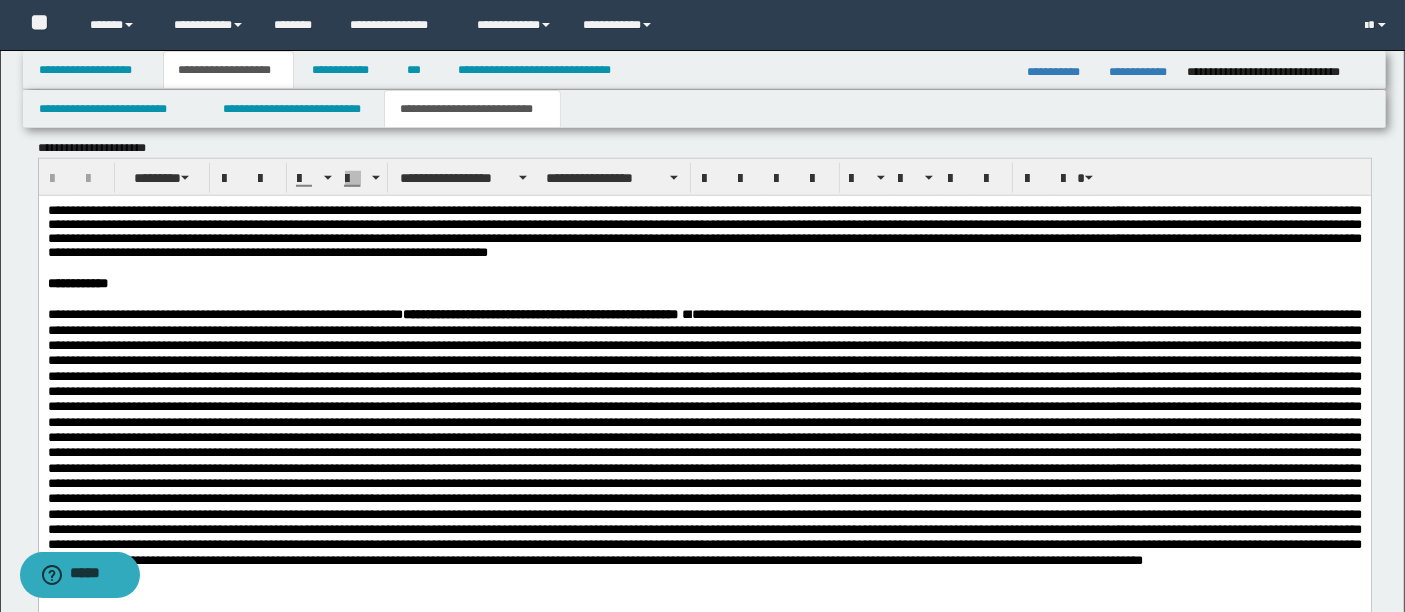 scroll, scrollTop: 1714, scrollLeft: 0, axis: vertical 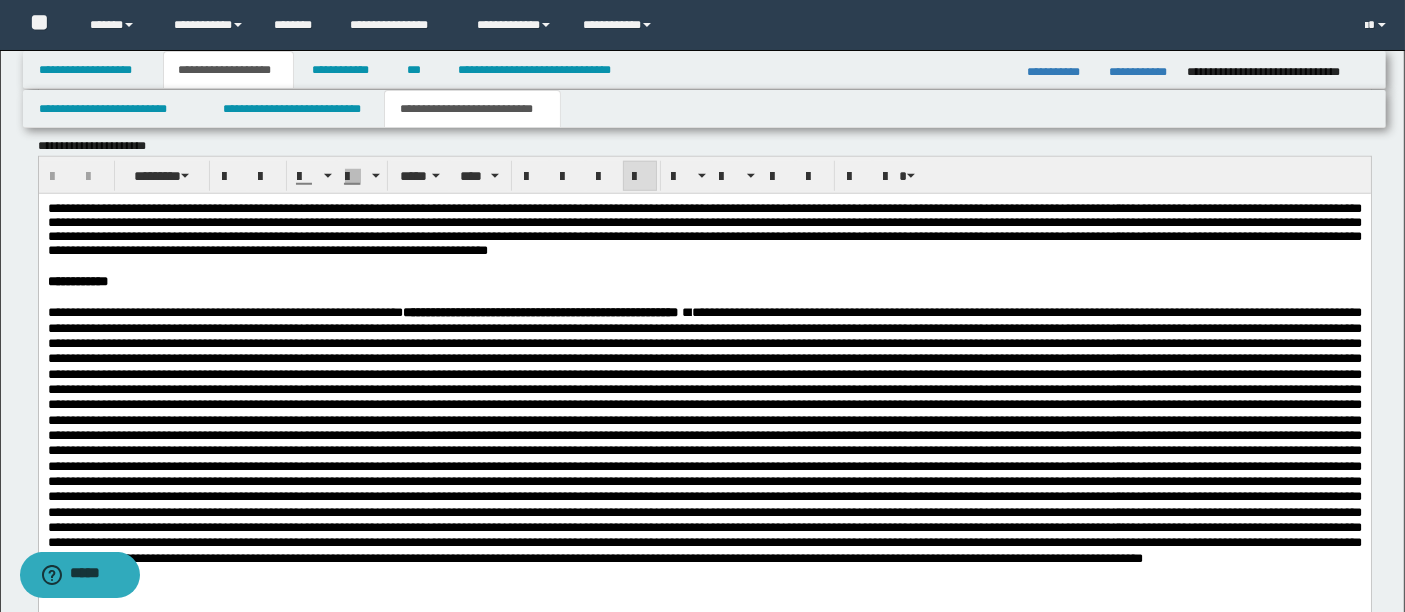 click on "**********" at bounding box center [704, 229] 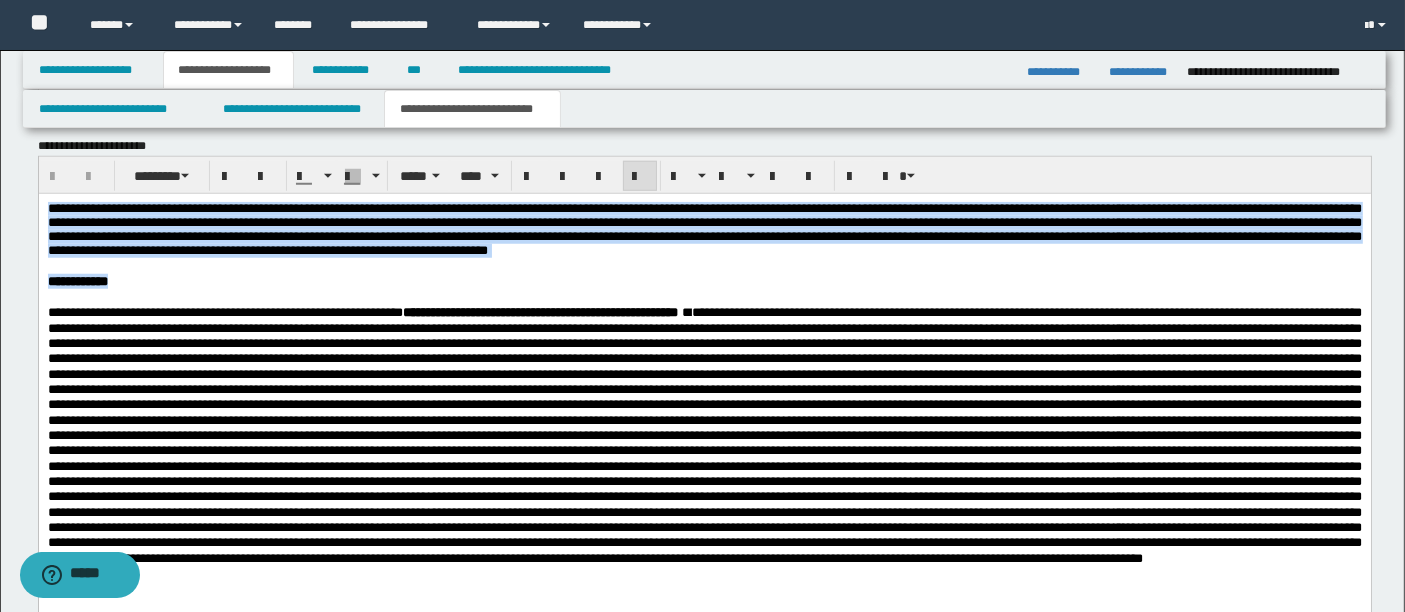drag, startPoint x: 176, startPoint y: 304, endPoint x: 25, endPoint y: 201, distance: 182.78403 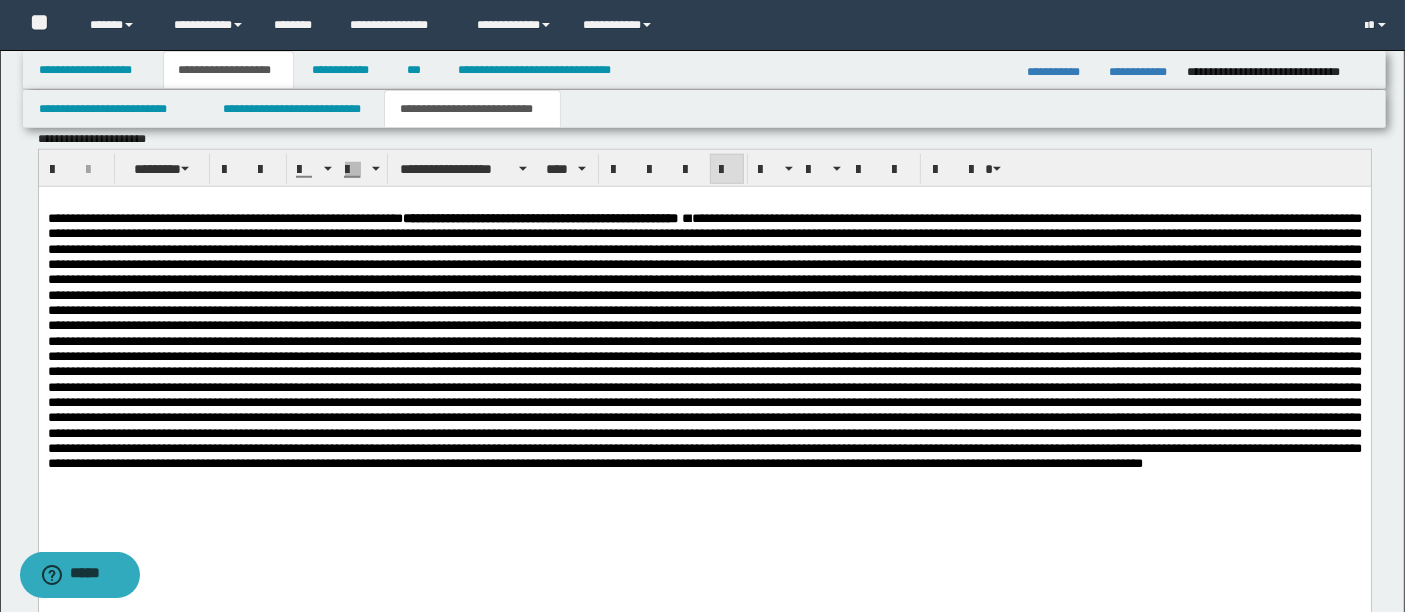 scroll, scrollTop: 1722, scrollLeft: 0, axis: vertical 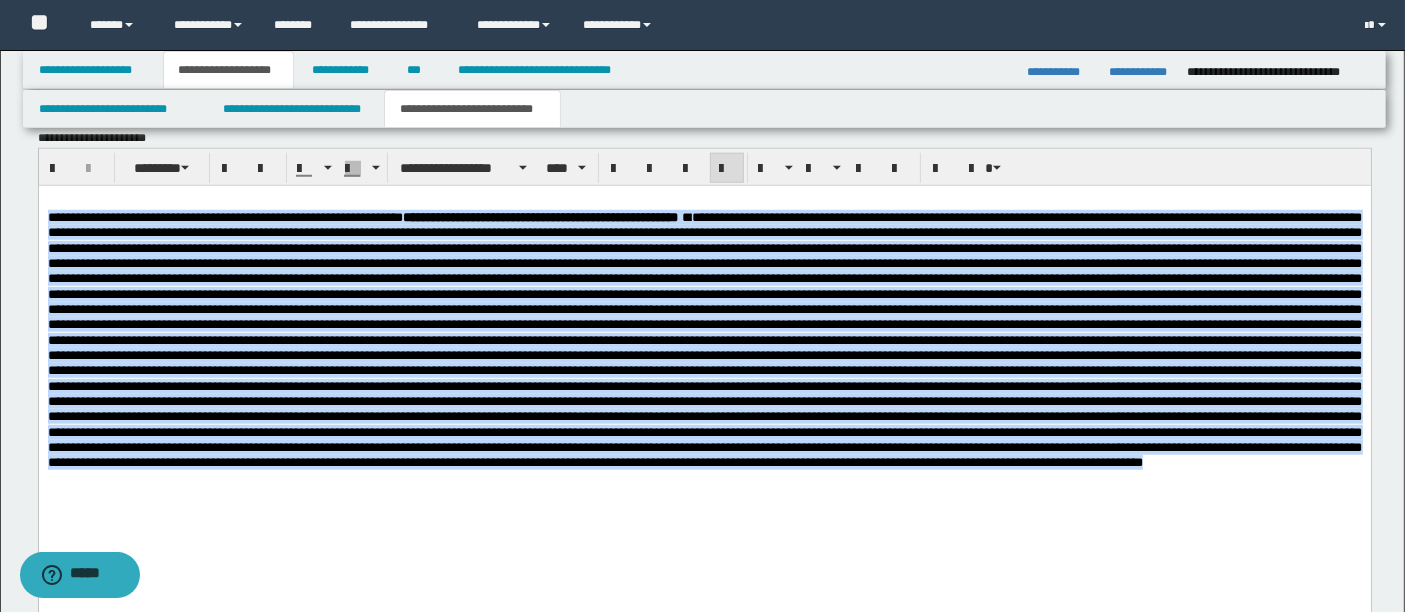 drag, startPoint x: 171, startPoint y: 492, endPoint x: 63, endPoint y: 395, distance: 145.16542 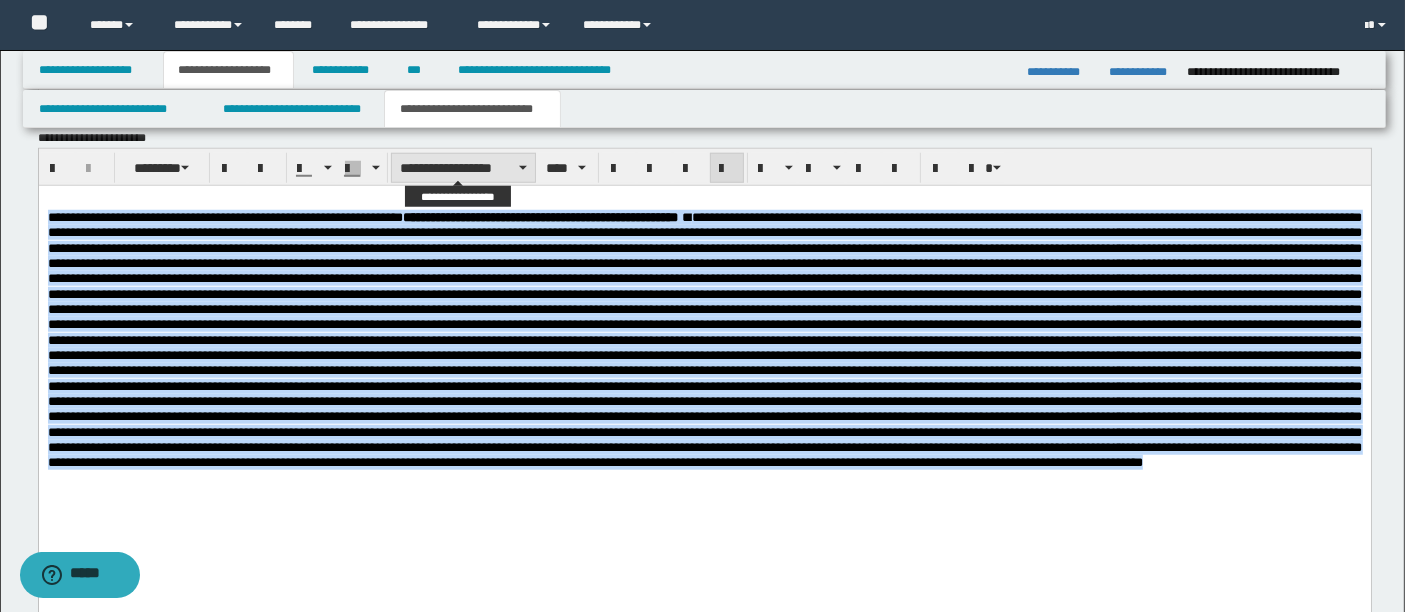 click on "**********" at bounding box center [463, 168] 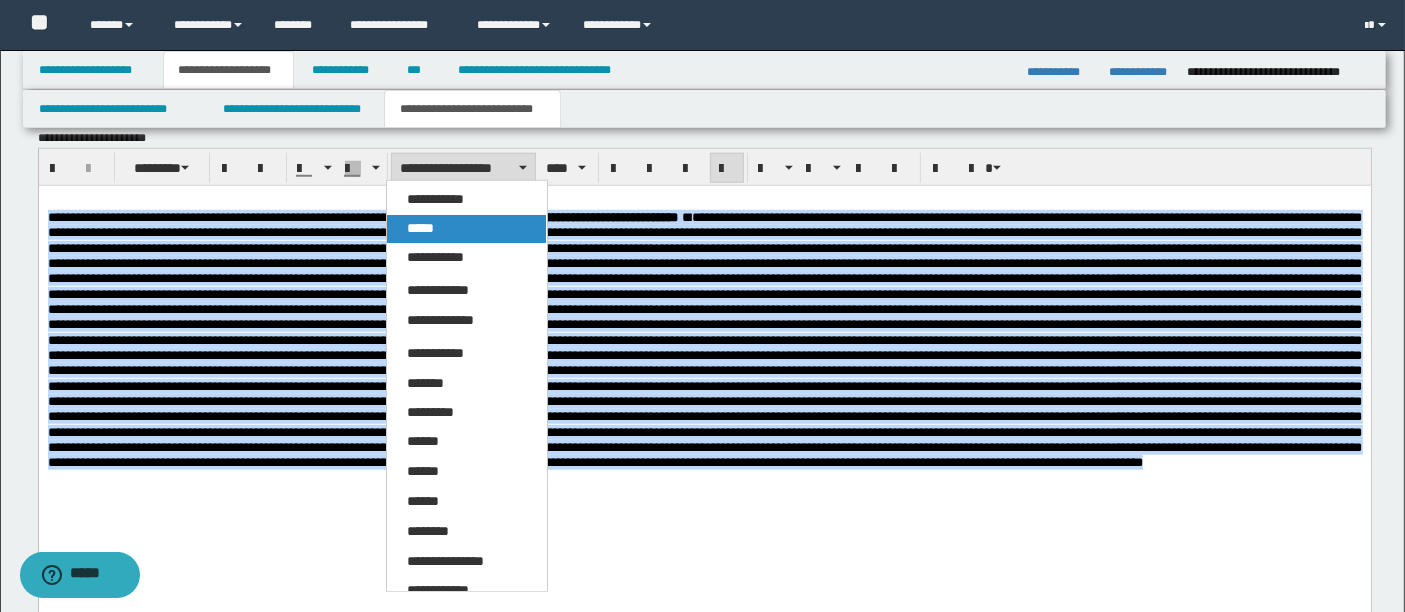 click on "*****" at bounding box center (466, 229) 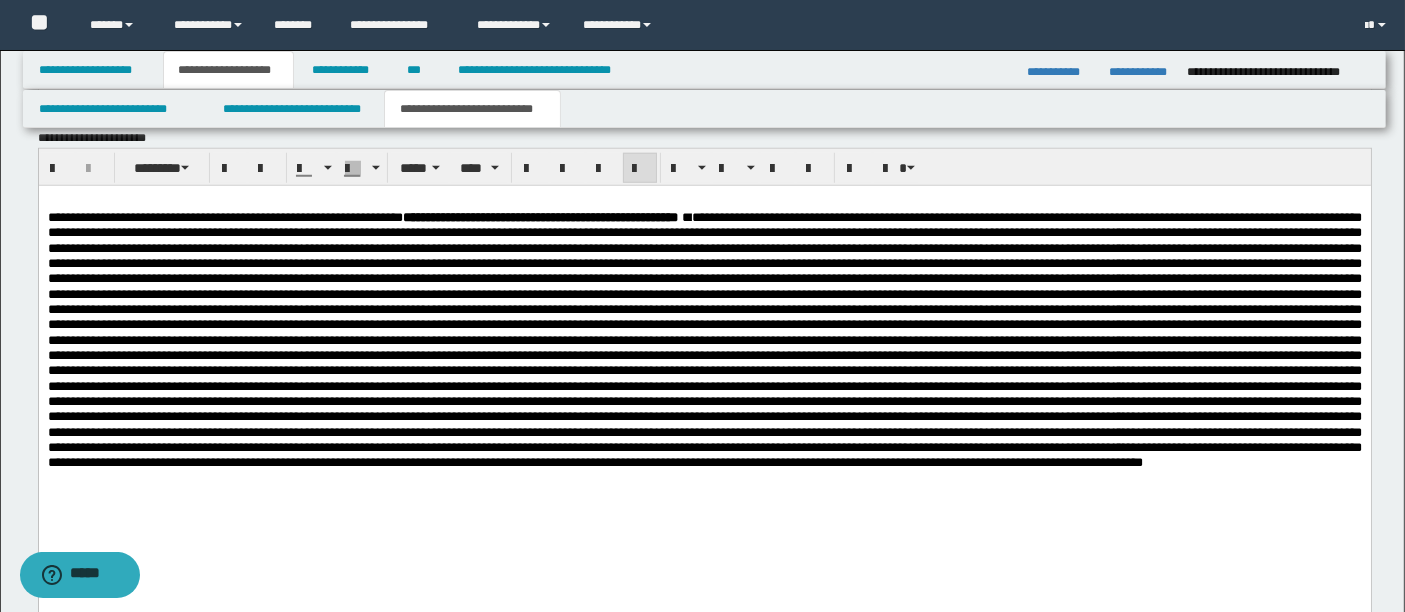 click at bounding box center (704, 339) 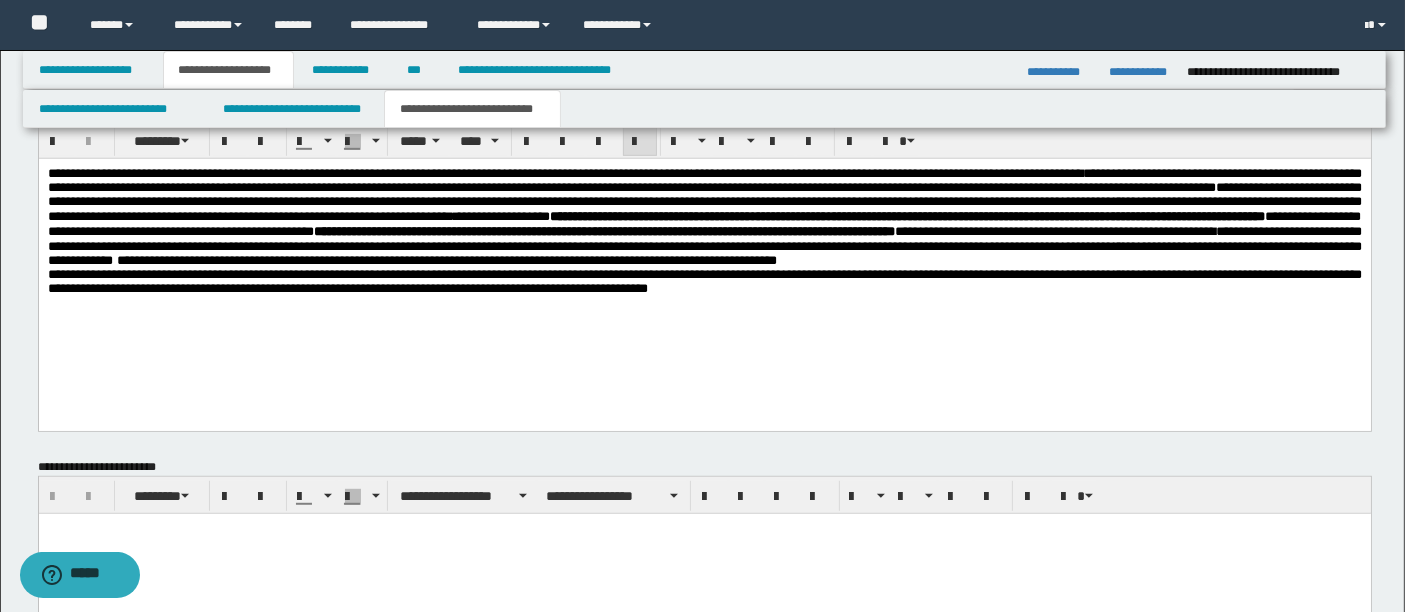 scroll, scrollTop: 1177, scrollLeft: 0, axis: vertical 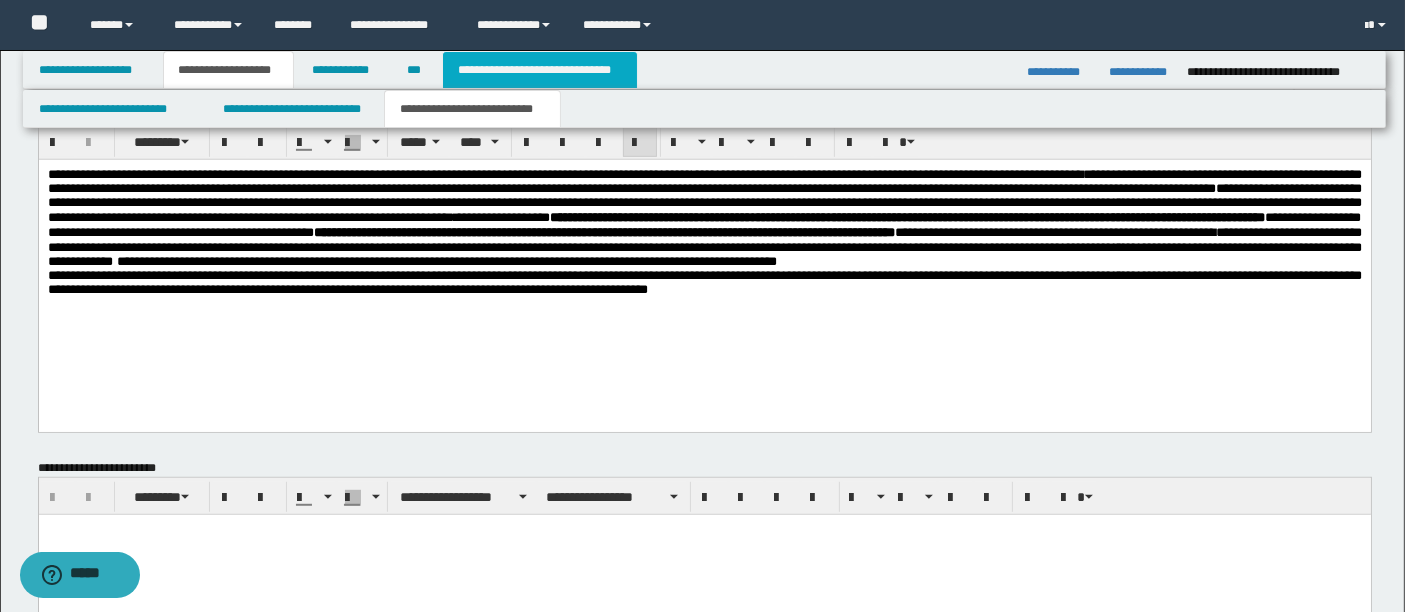 click on "**********" at bounding box center [540, 70] 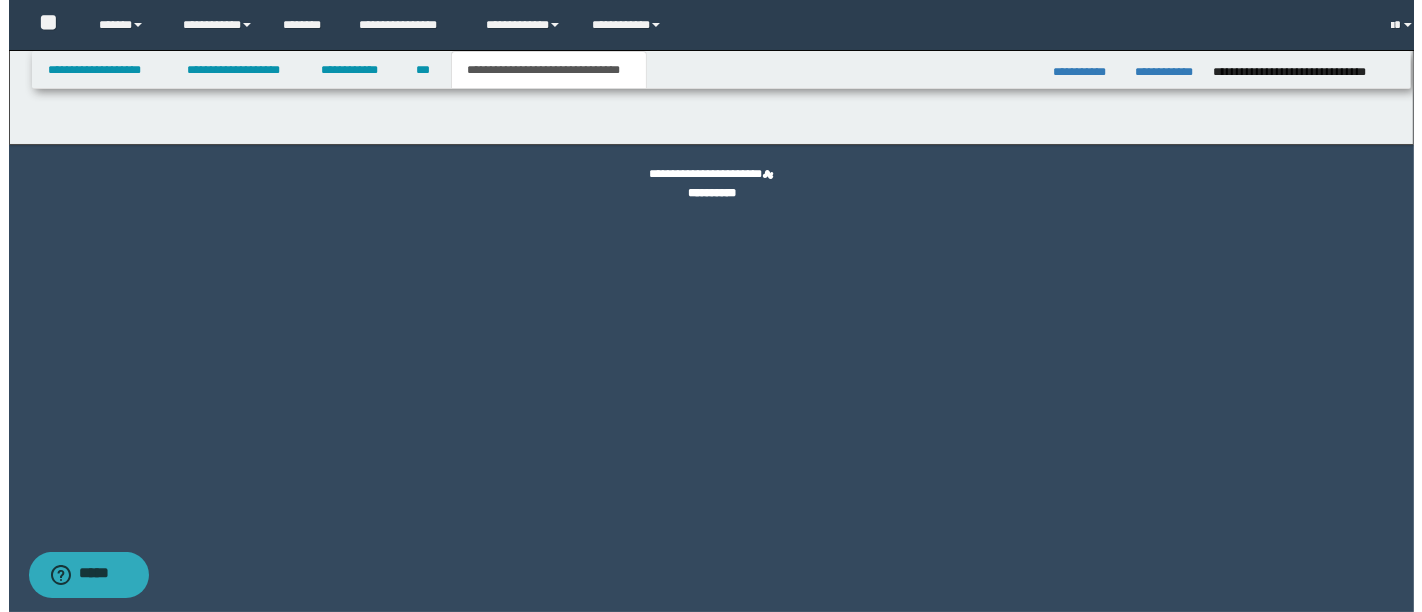 scroll, scrollTop: 0, scrollLeft: 0, axis: both 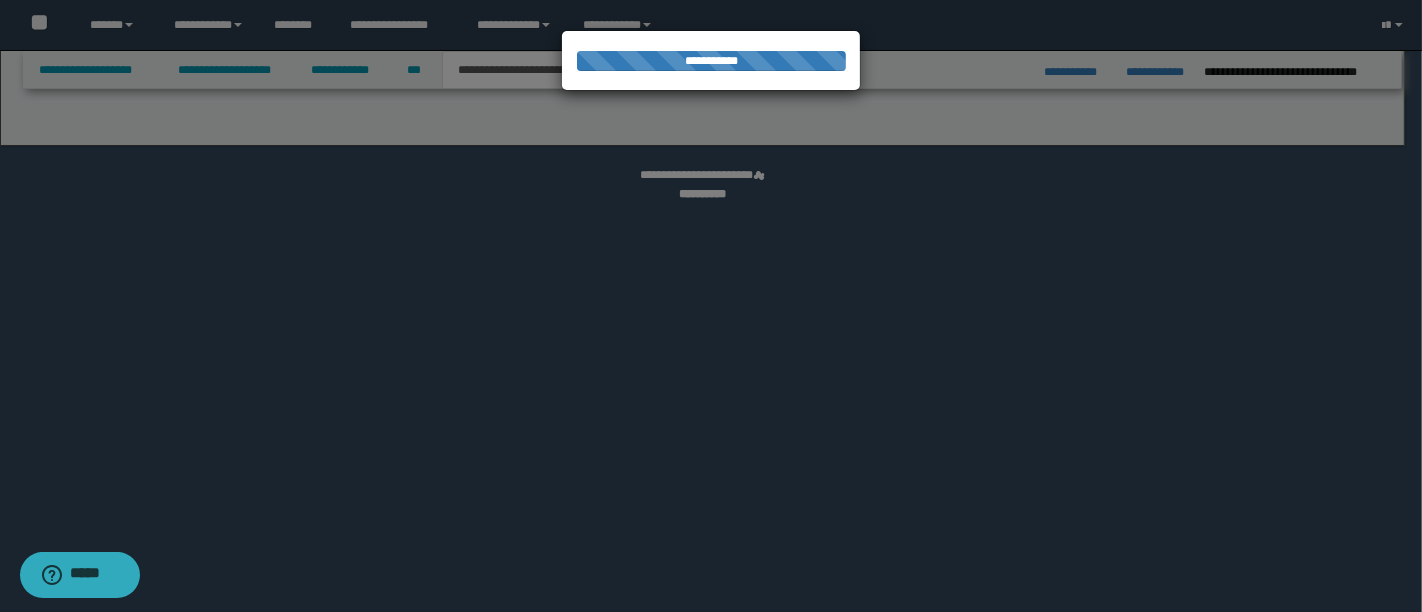 select on "*" 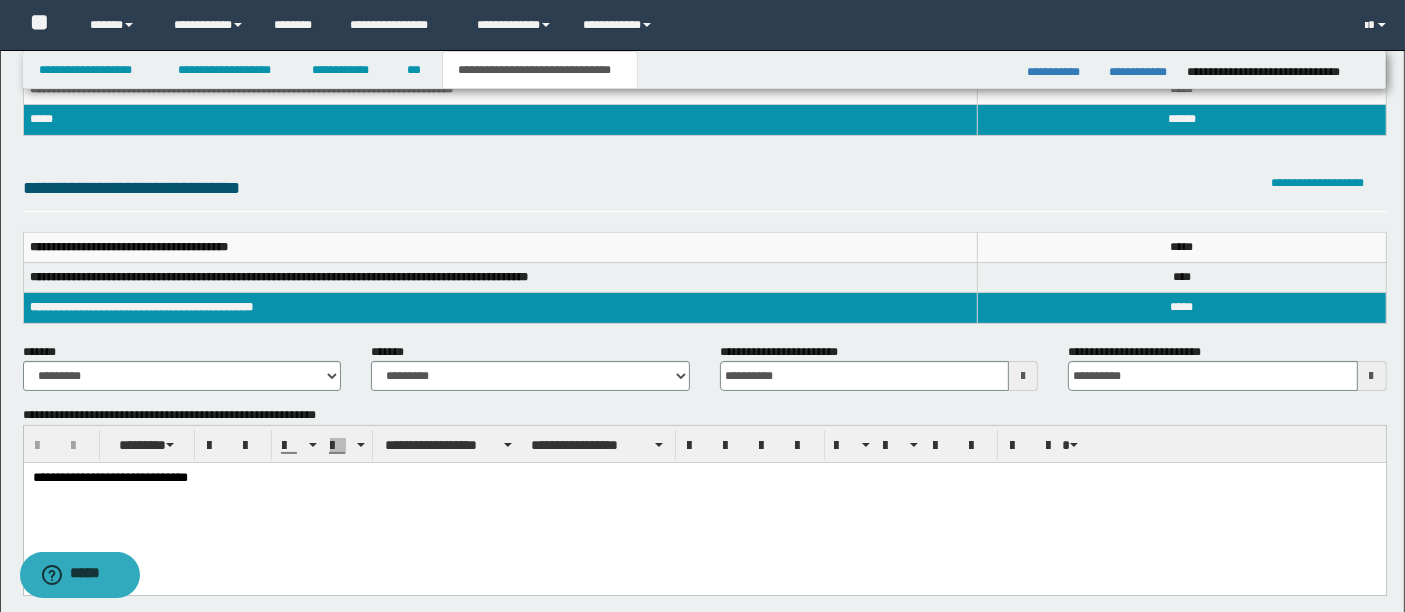 scroll, scrollTop: 173, scrollLeft: 0, axis: vertical 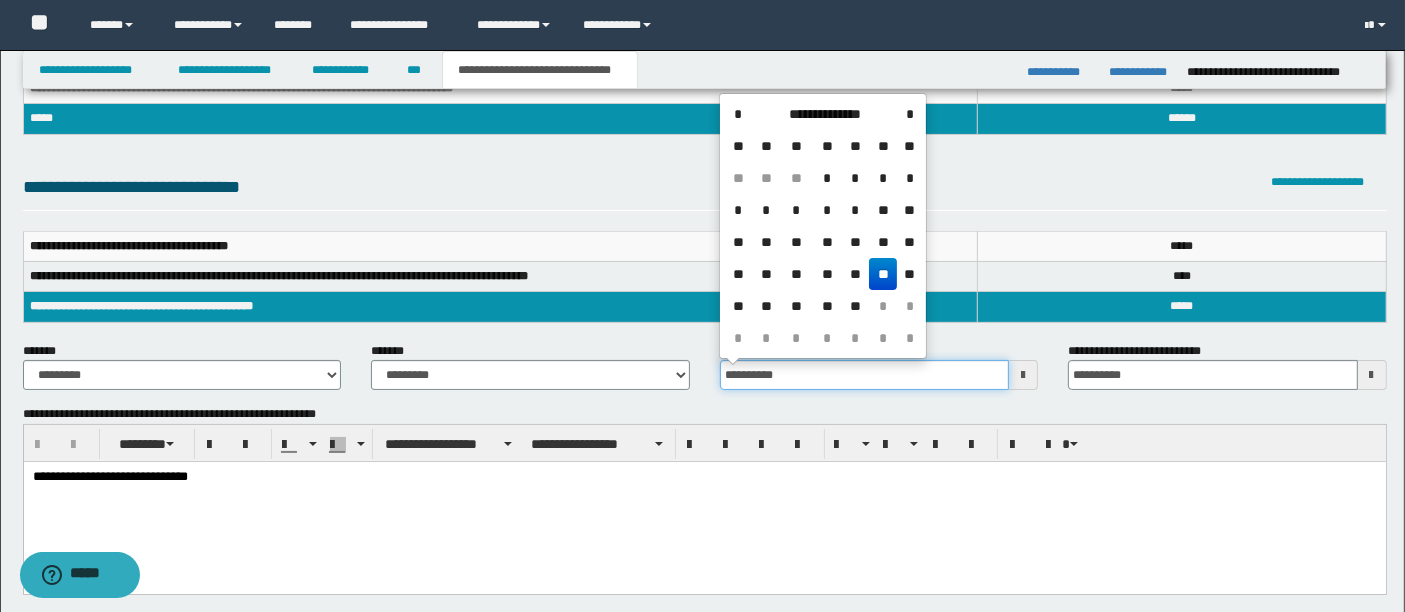 click on "**********" at bounding box center [865, 375] 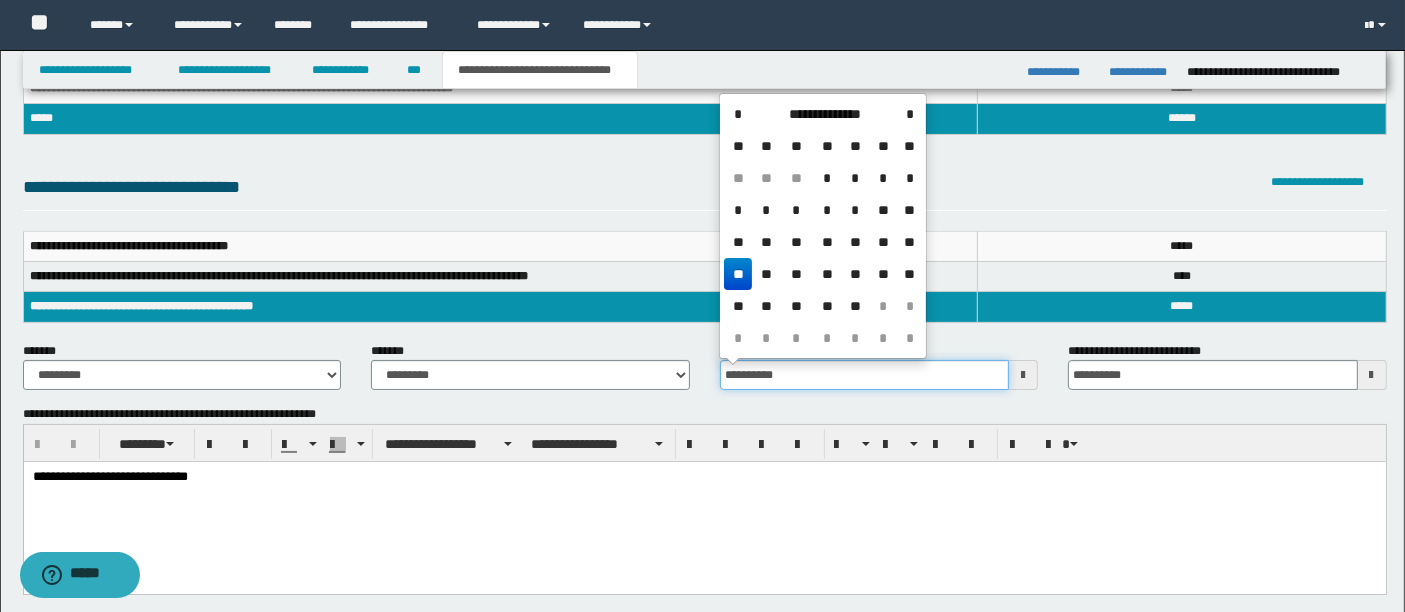 click on "**********" at bounding box center (865, 375) 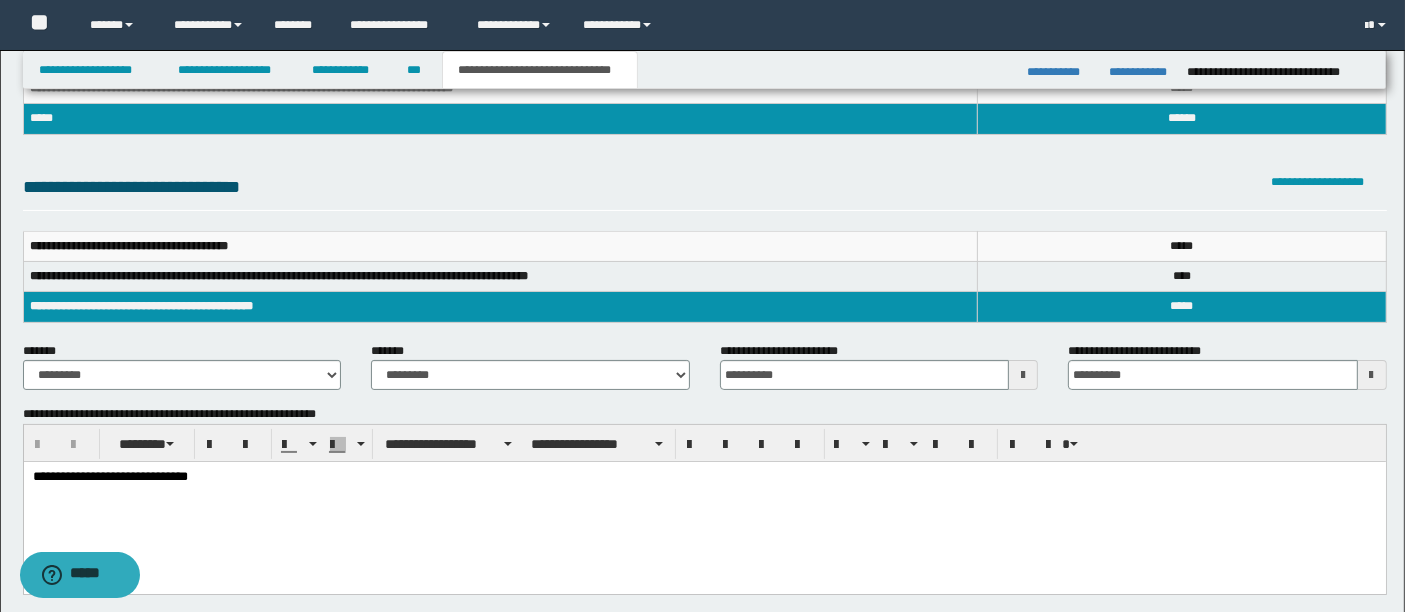 click on "**********" at bounding box center (705, 286) 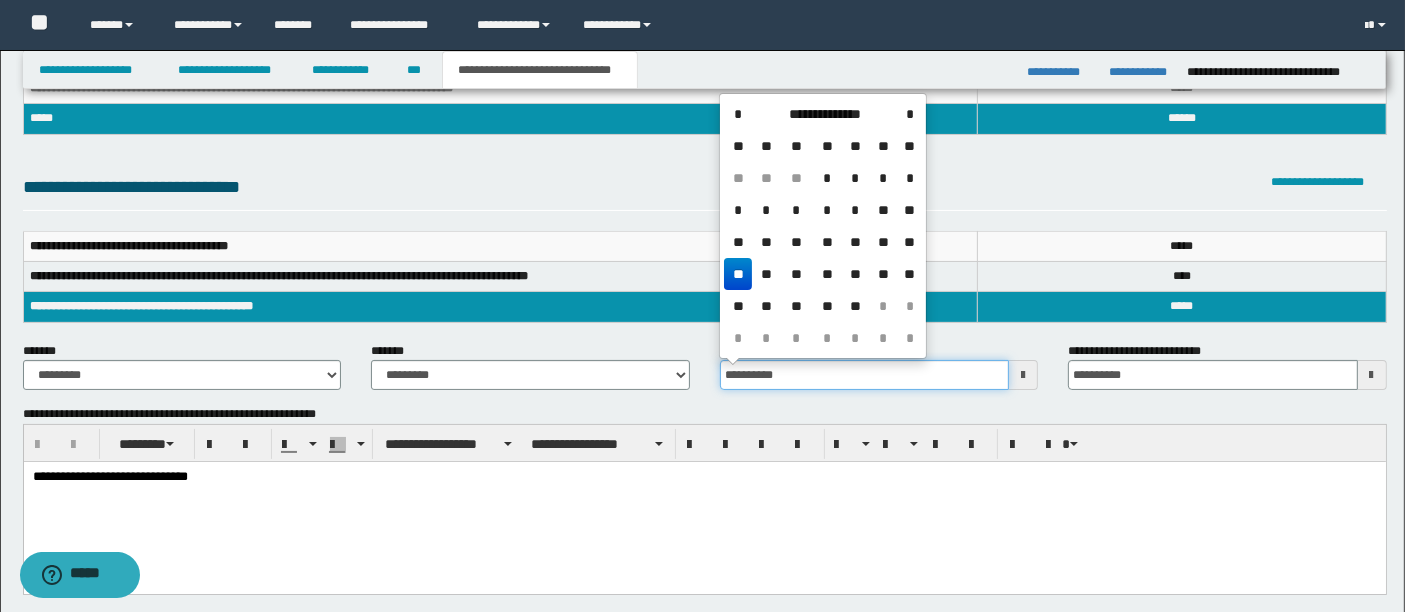 drag, startPoint x: 794, startPoint y: 368, endPoint x: 691, endPoint y: 384, distance: 104.23531 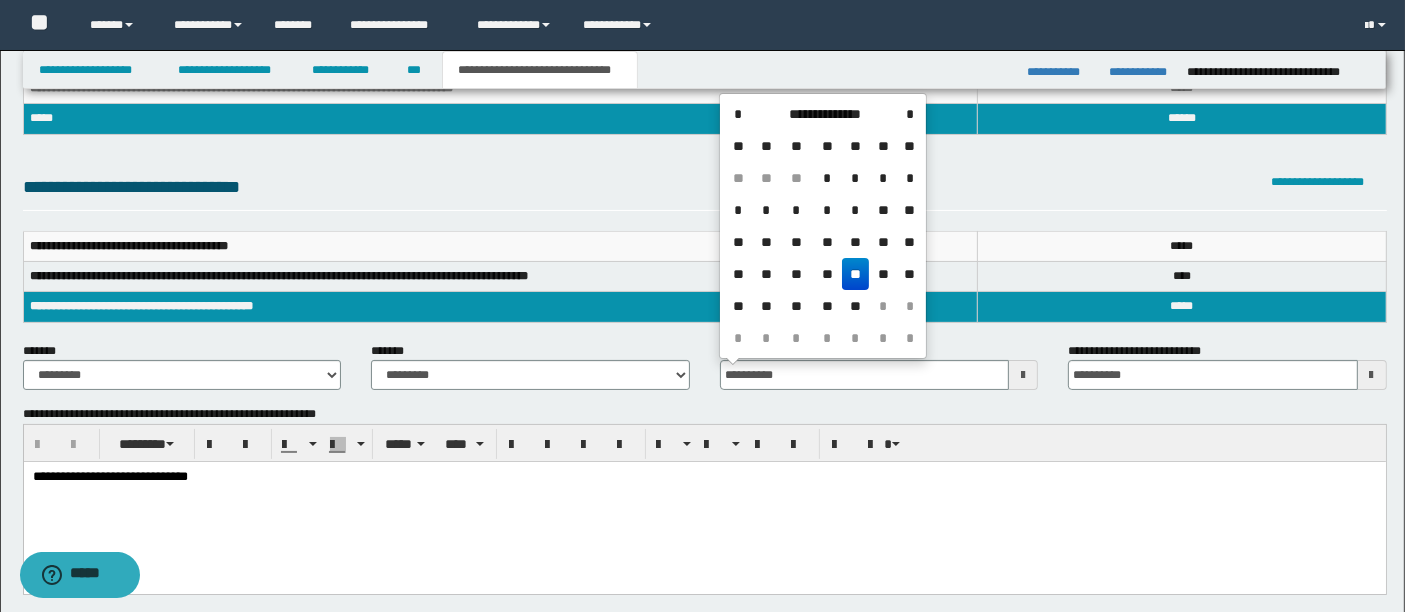 click on "**********" at bounding box center [704, 502] 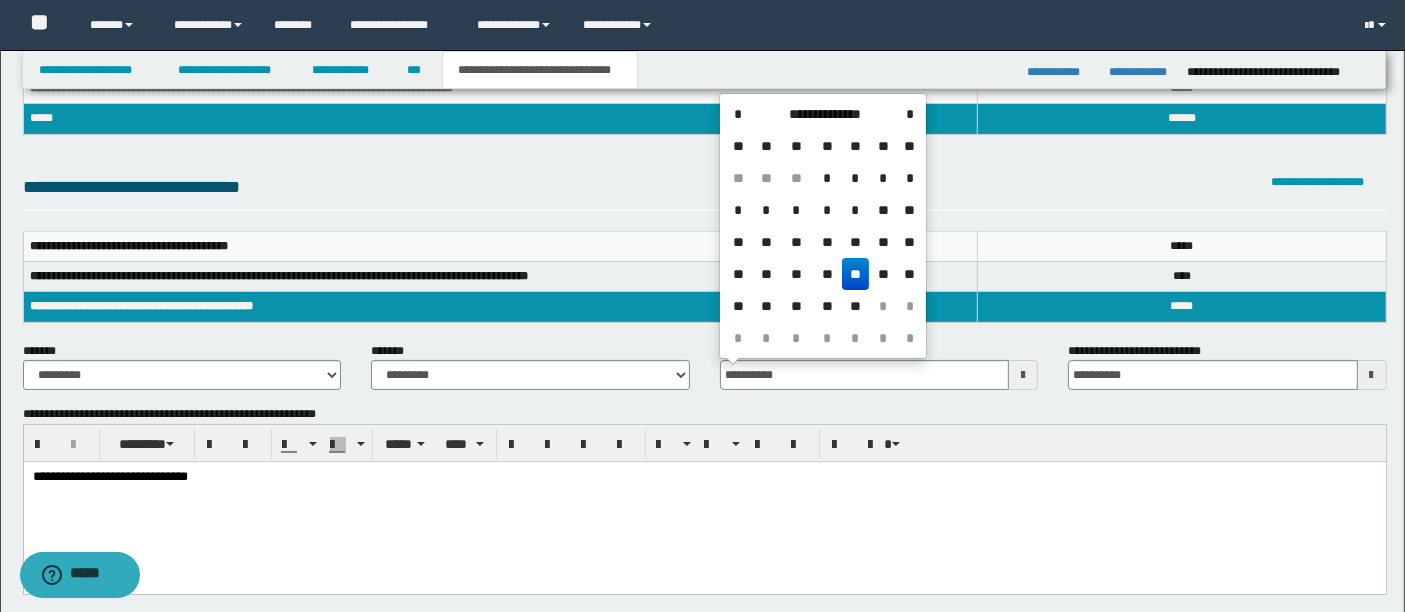 click on "**********" at bounding box center (704, 502) 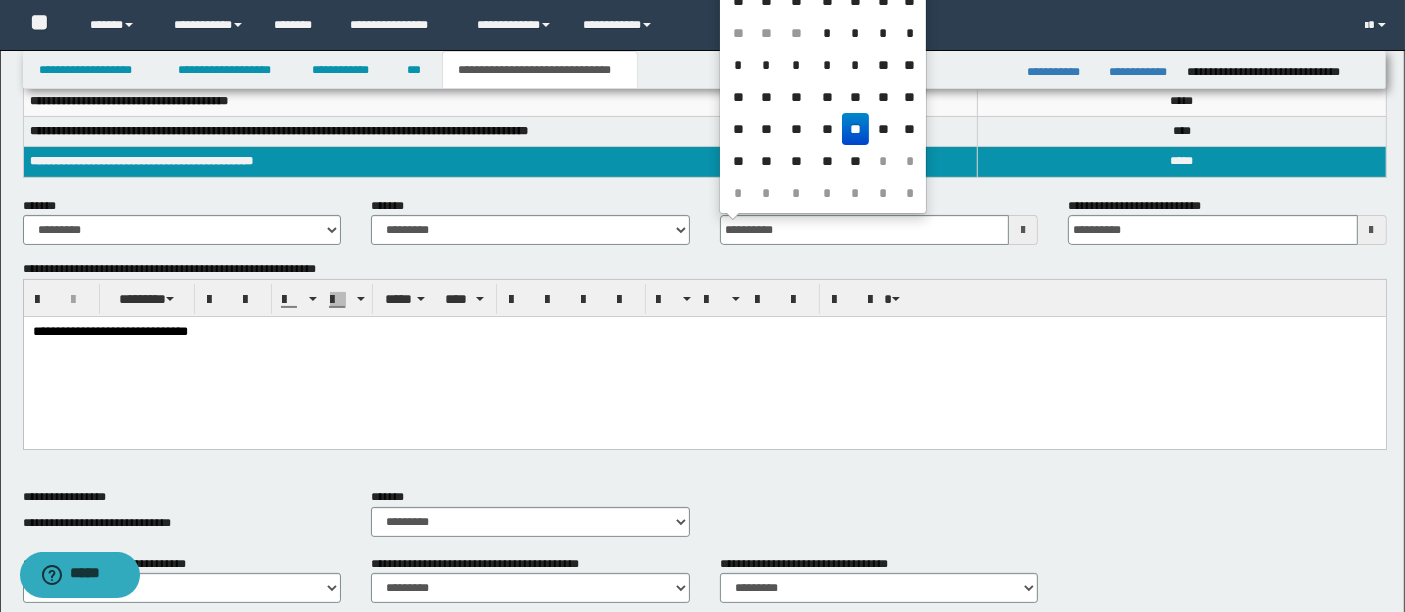 scroll, scrollTop: 305, scrollLeft: 0, axis: vertical 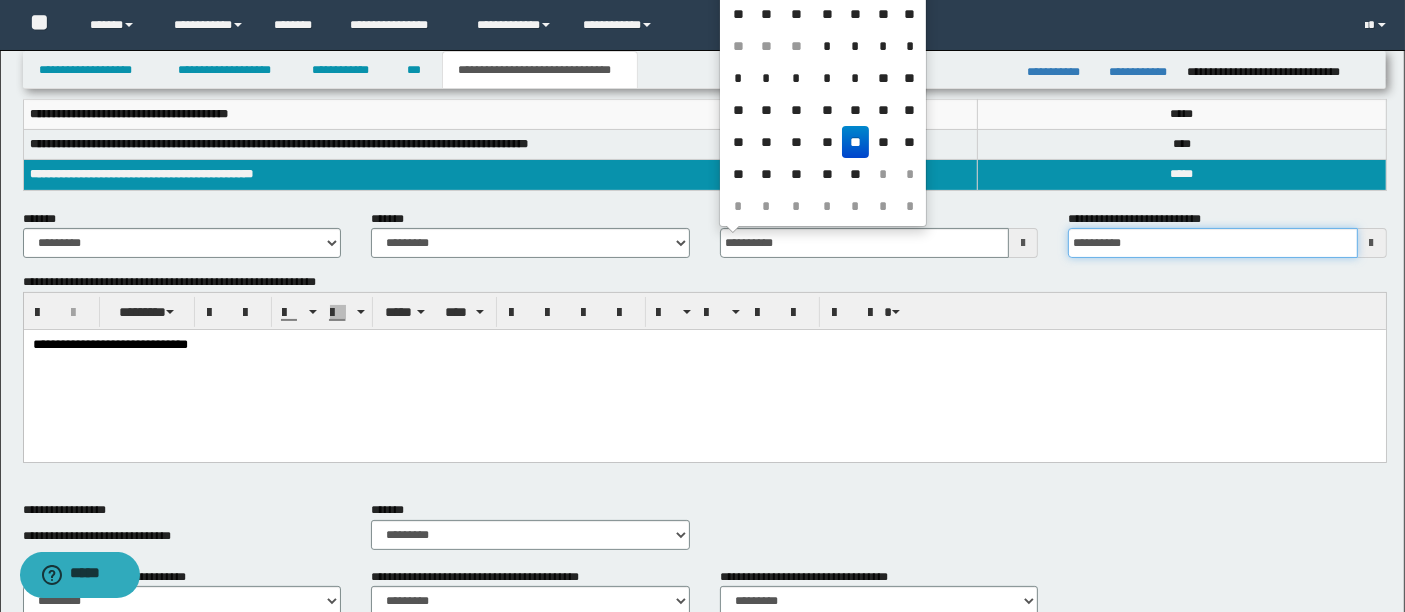 type on "**********" 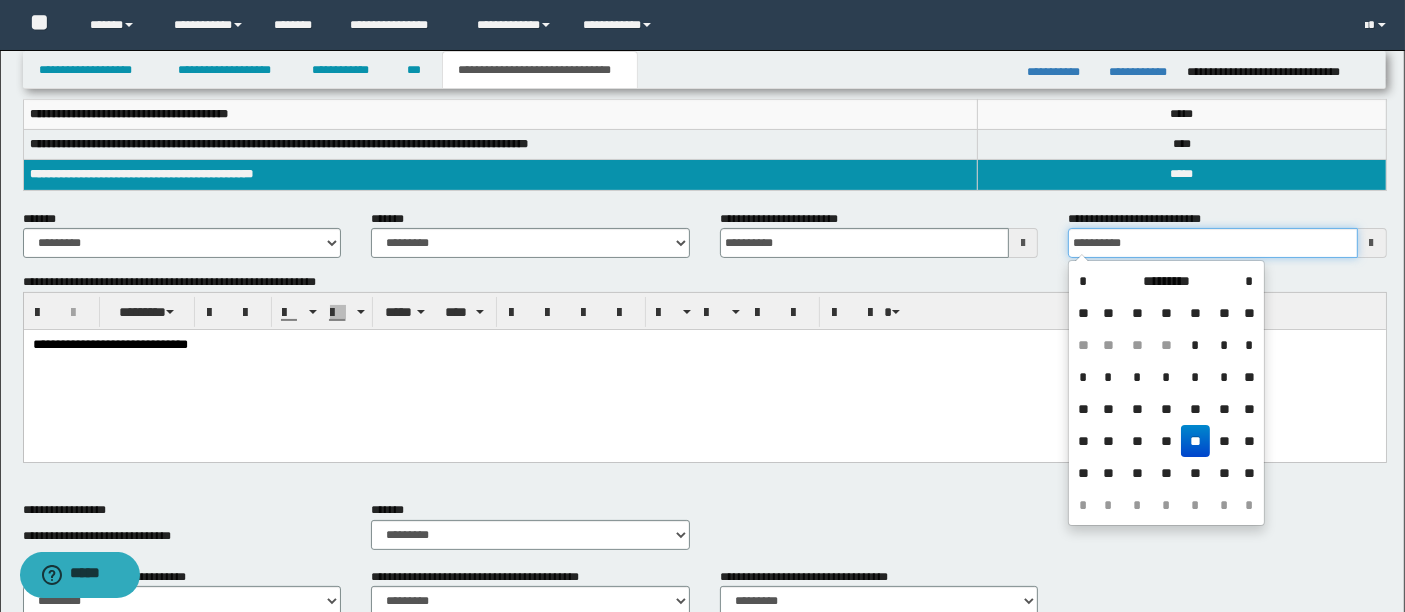 click on "**********" at bounding box center [1213, 243] 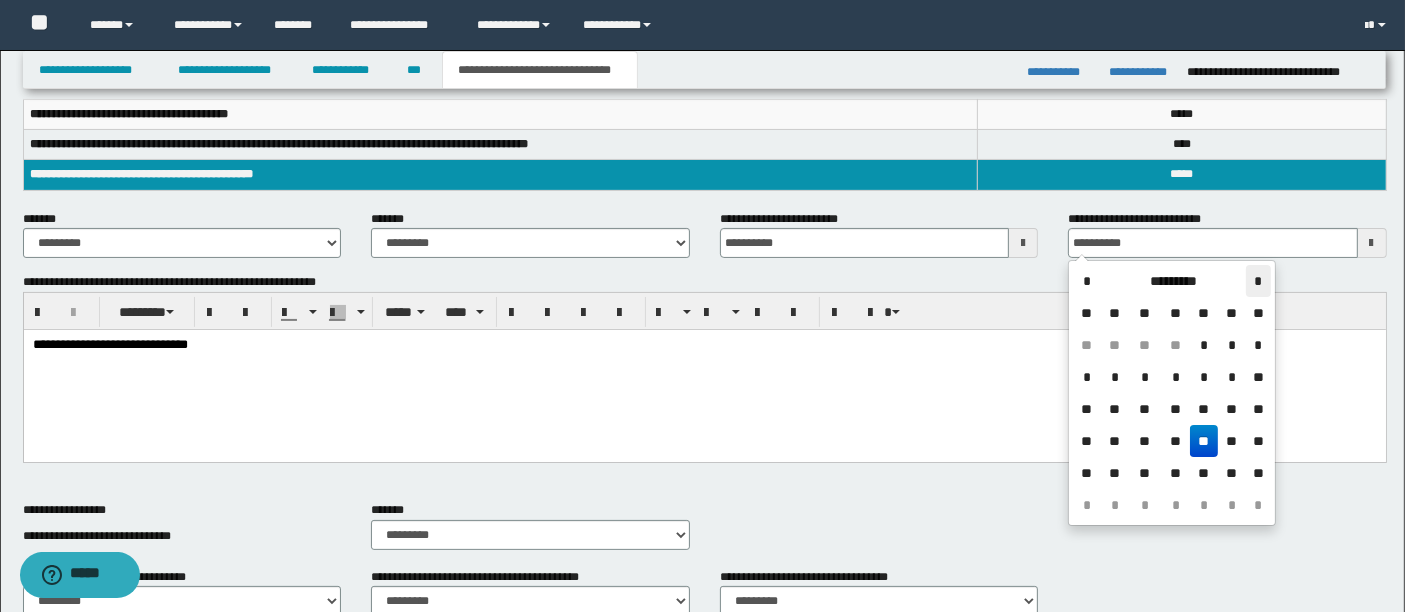 click on "*" at bounding box center [1258, 281] 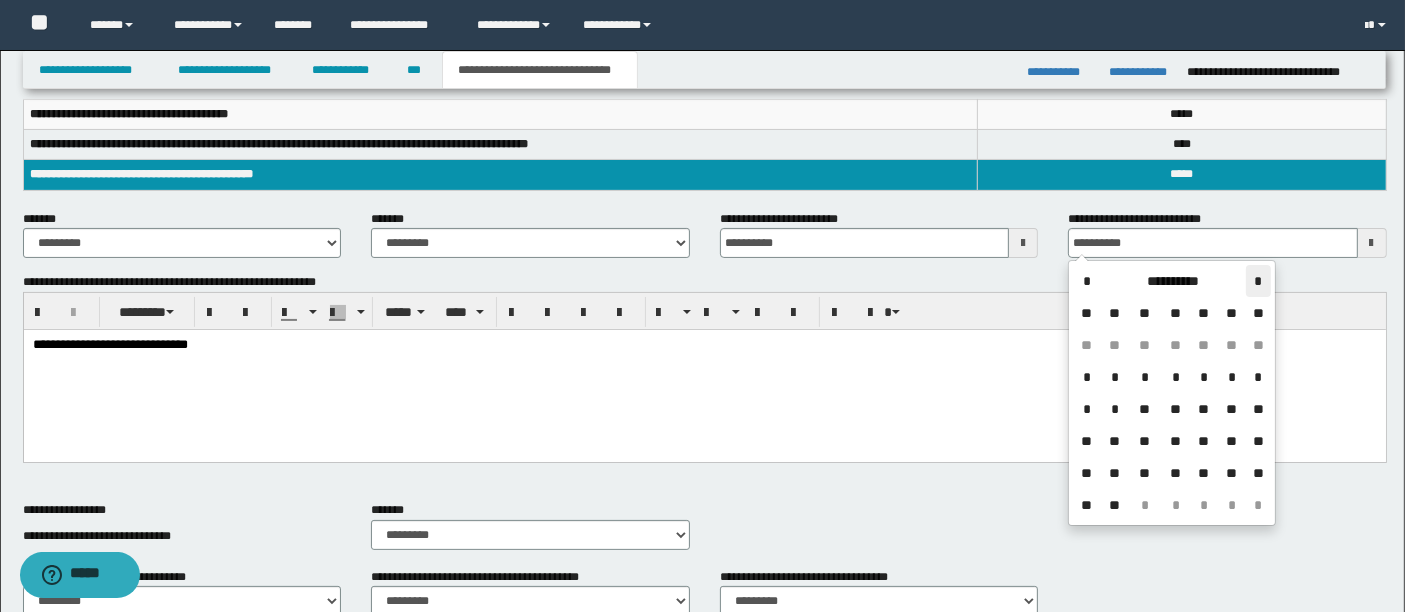 click on "*" at bounding box center (1258, 281) 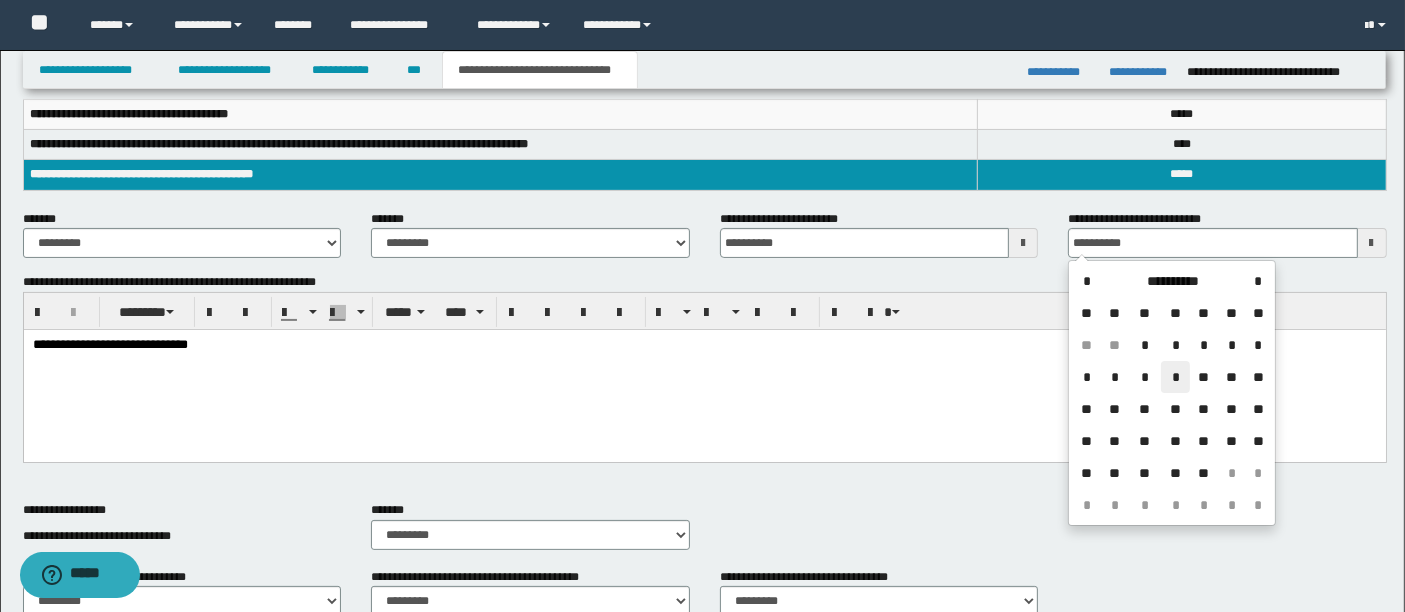 click on "*" at bounding box center (1175, 377) 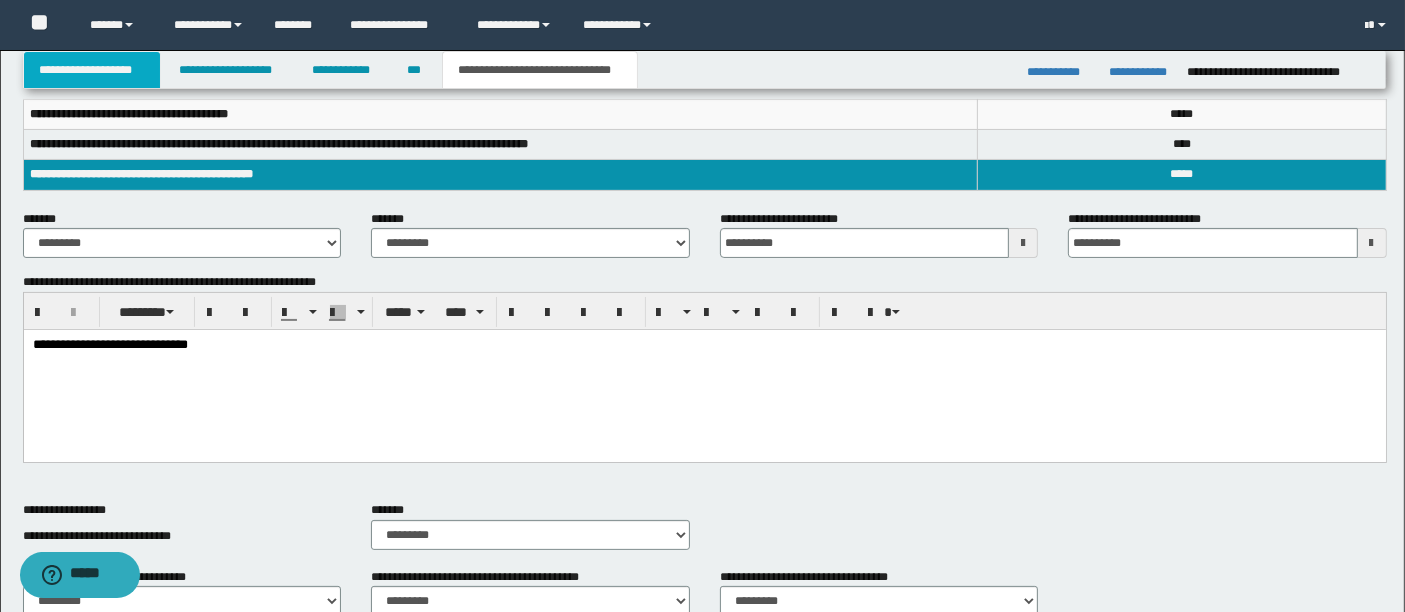 click on "**********" at bounding box center [92, 70] 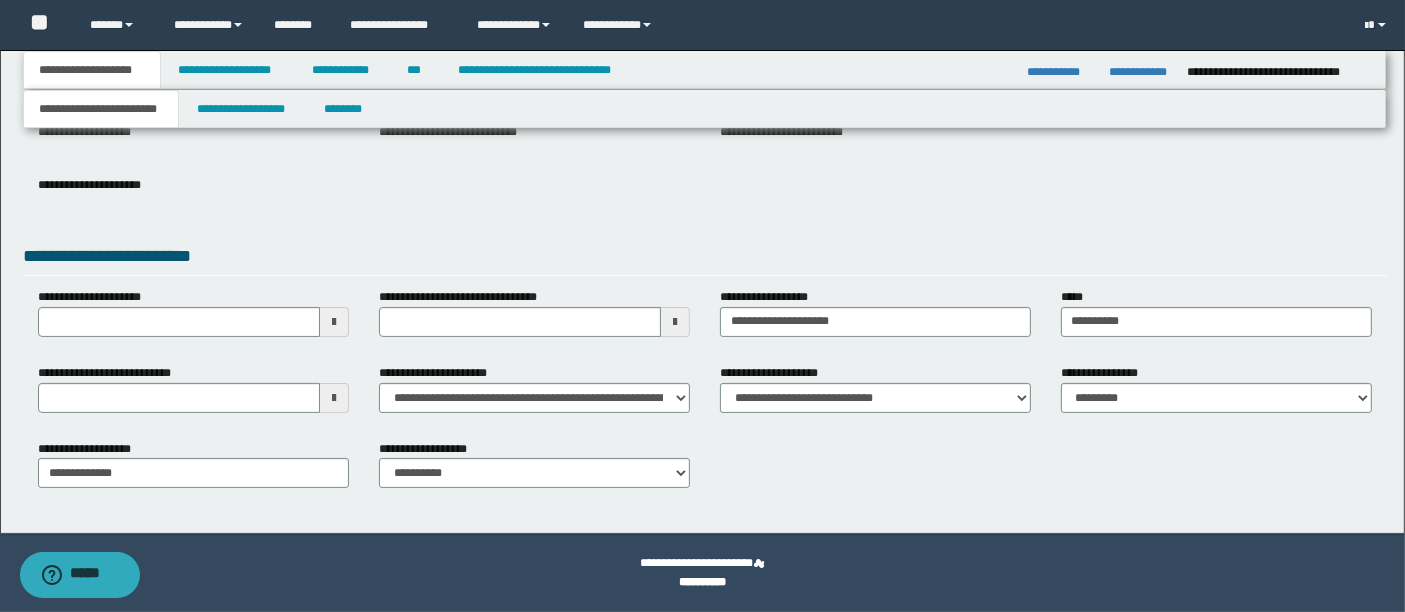 scroll, scrollTop: 269, scrollLeft: 0, axis: vertical 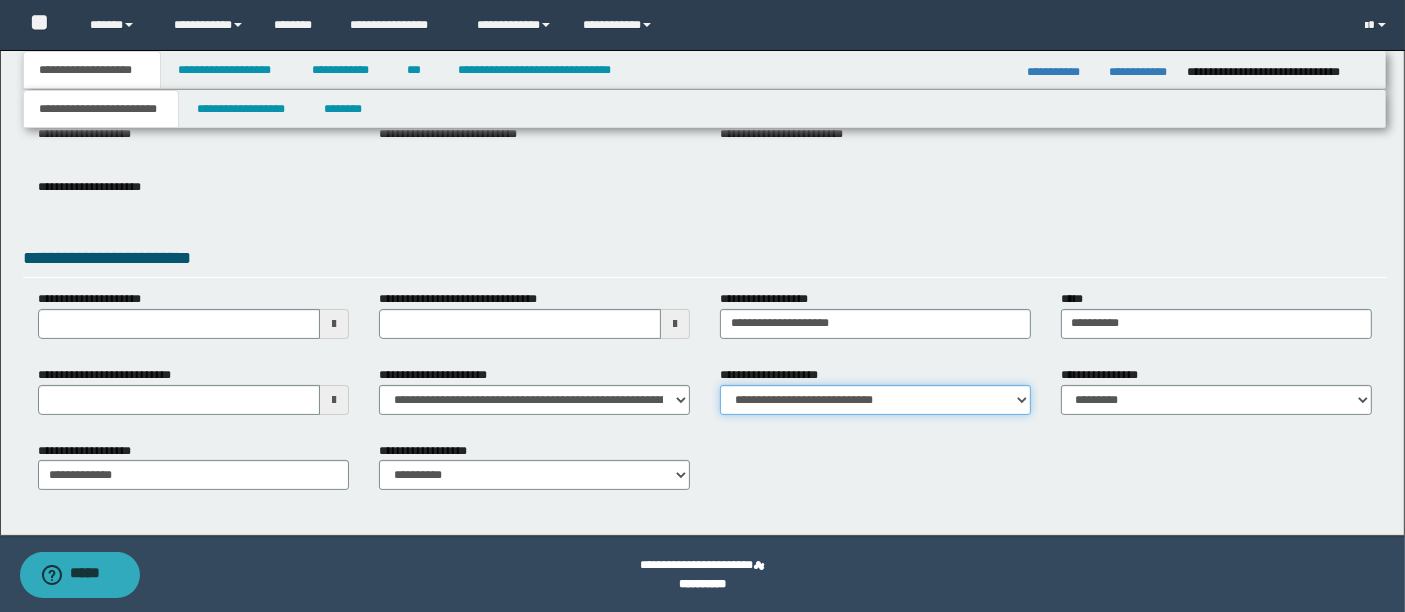 click on "**********" at bounding box center [875, 400] 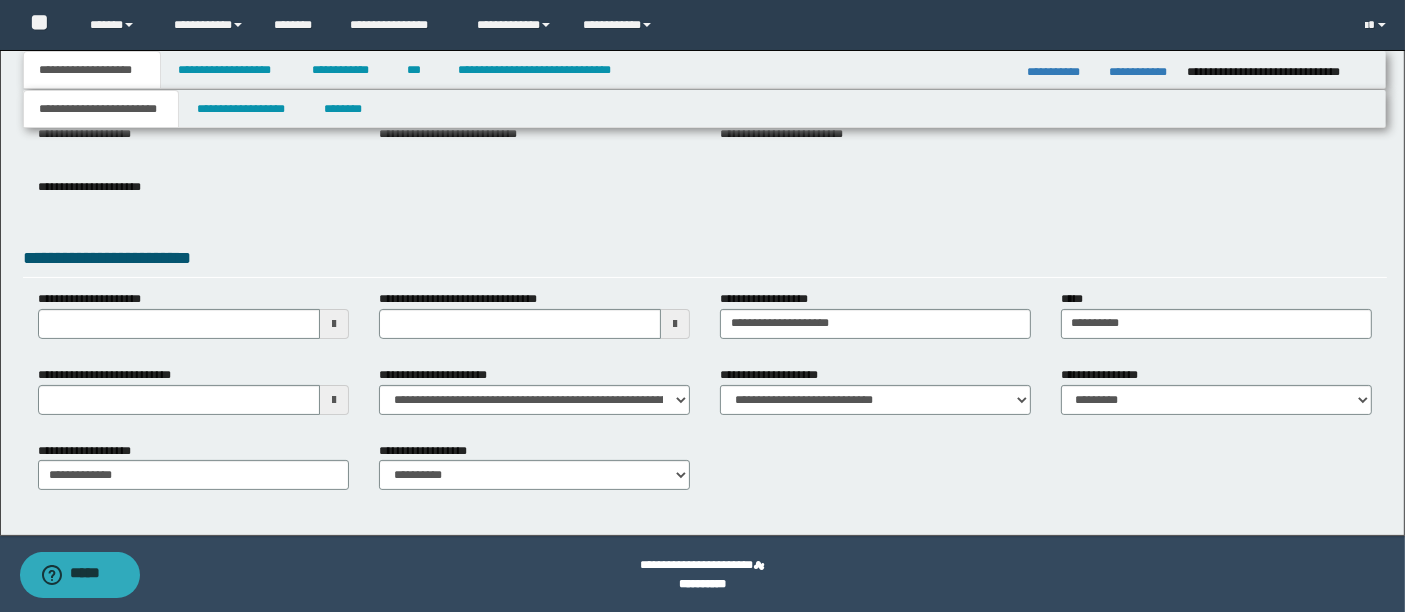 click on "**********" at bounding box center (705, 197) 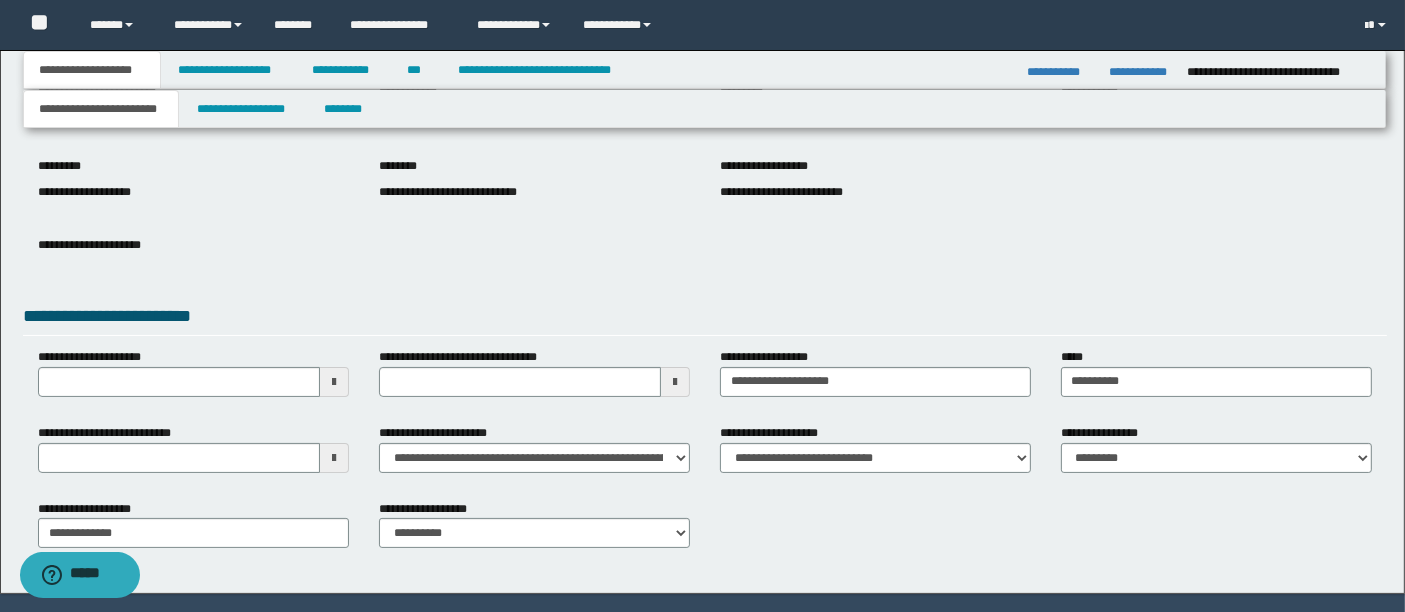 scroll, scrollTop: 269, scrollLeft: 0, axis: vertical 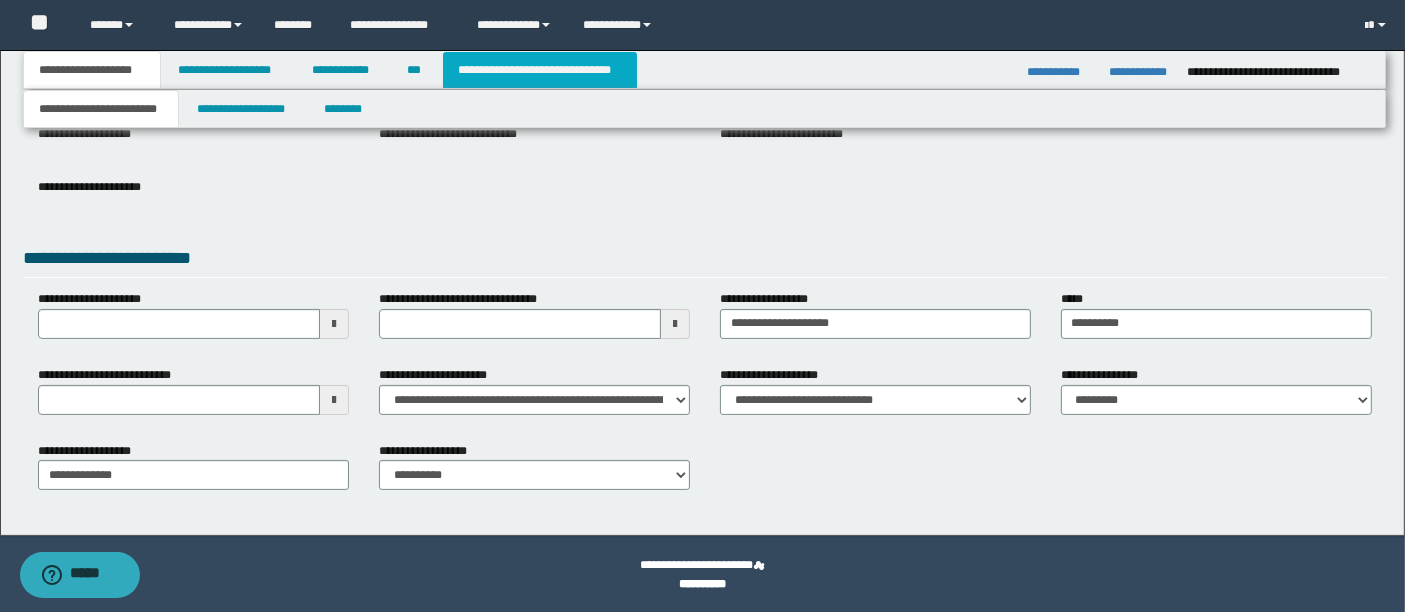 click on "**********" at bounding box center [540, 70] 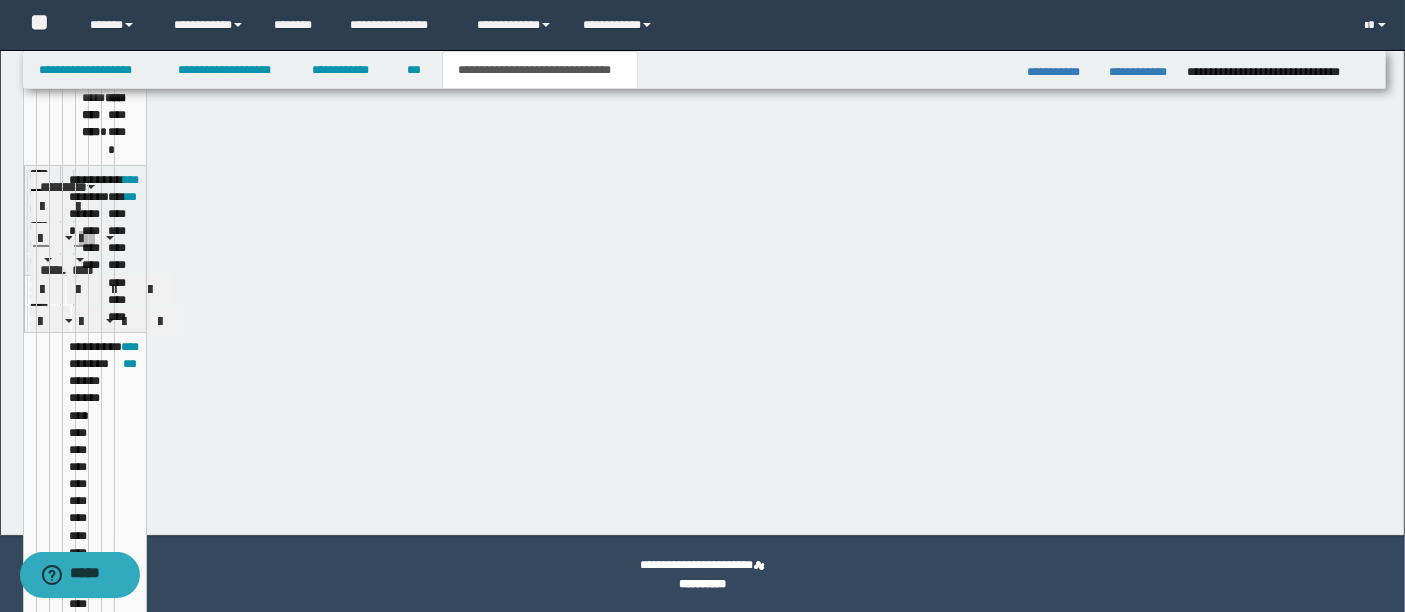 scroll, scrollTop: 238, scrollLeft: 0, axis: vertical 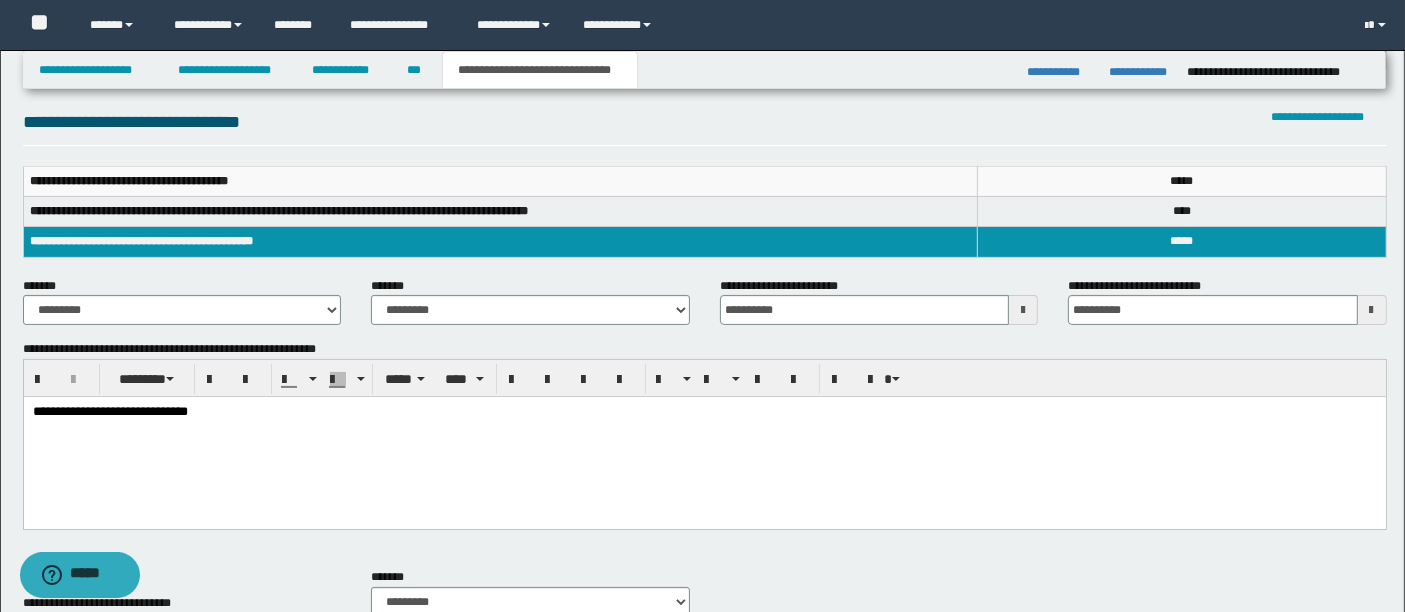click on "**********" at bounding box center [500, 212] 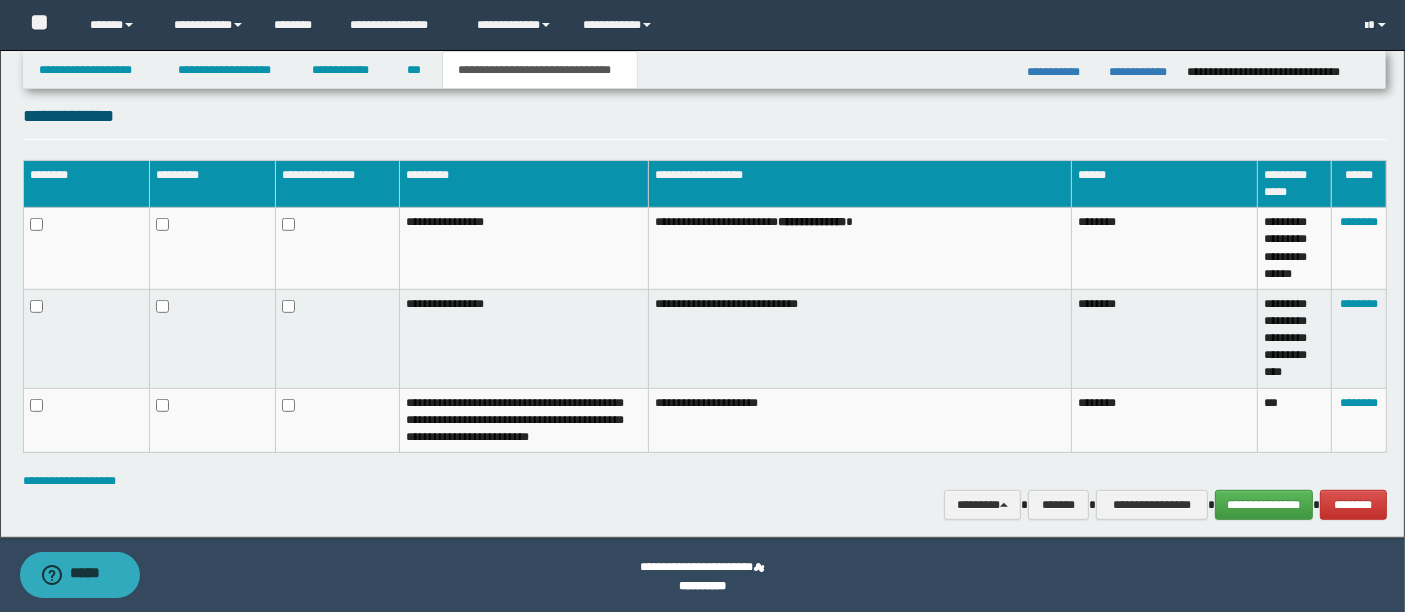 scroll, scrollTop: 985, scrollLeft: 0, axis: vertical 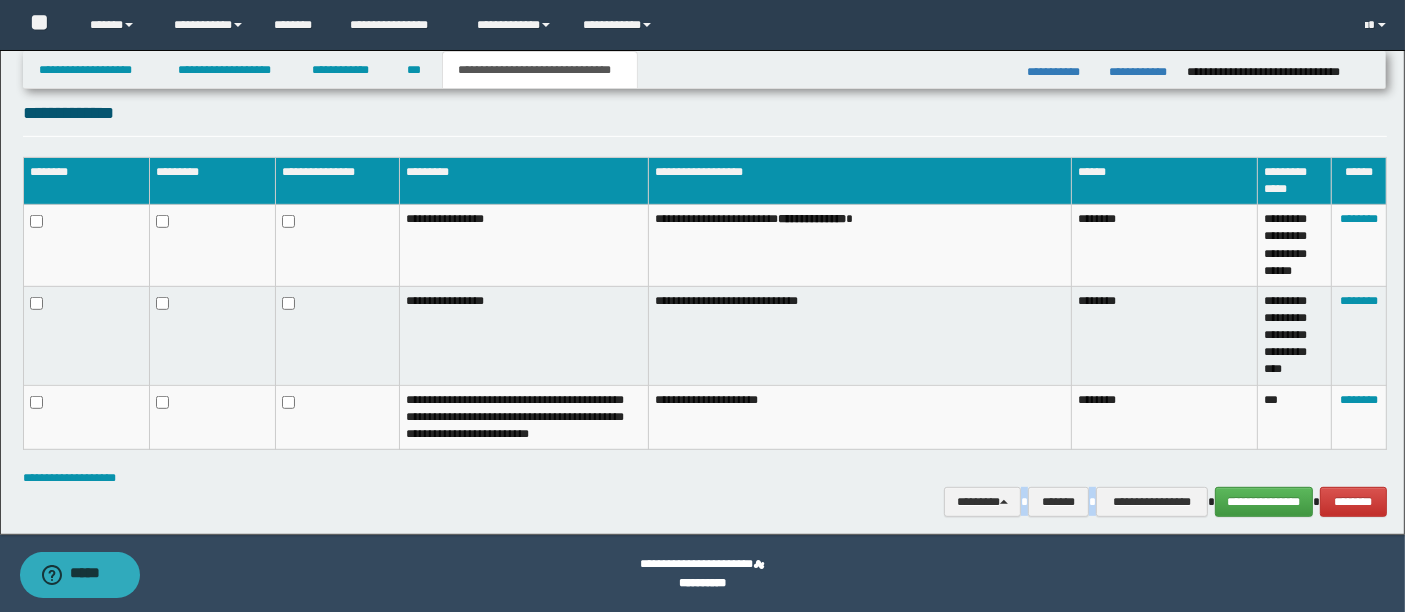 drag, startPoint x: 782, startPoint y: 472, endPoint x: 1194, endPoint y: 535, distance: 416.7889 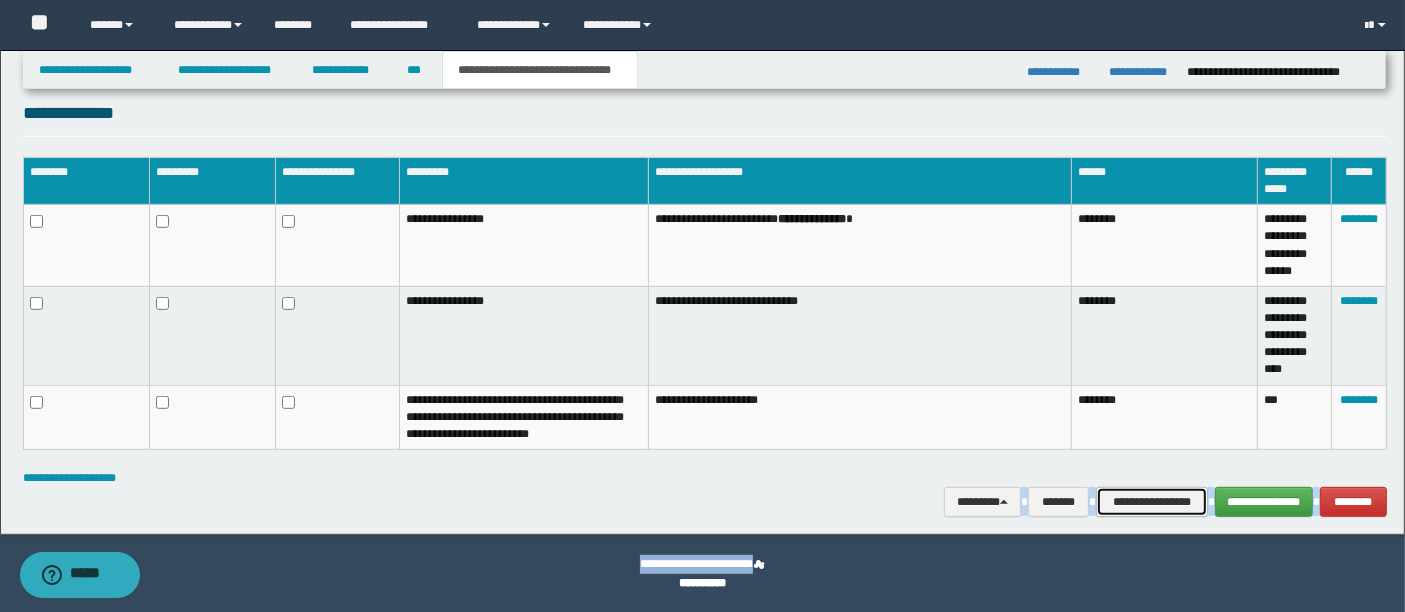 click on "**********" at bounding box center (1152, 501) 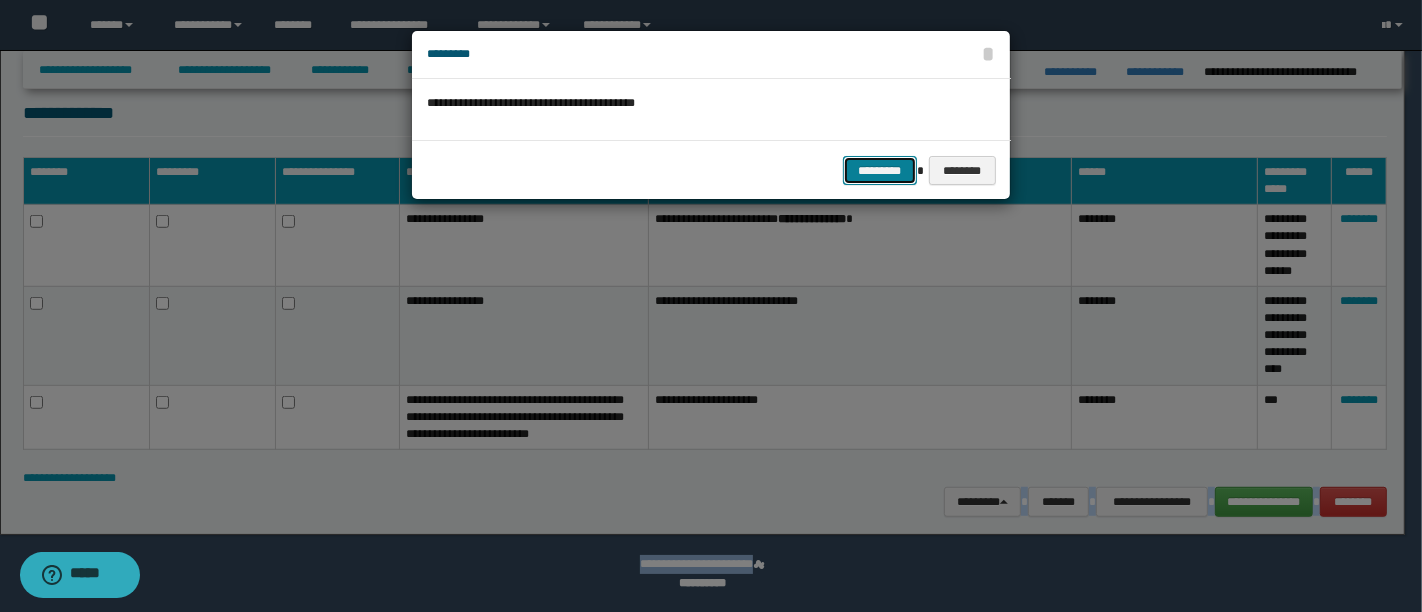 click on "*********" at bounding box center [880, 170] 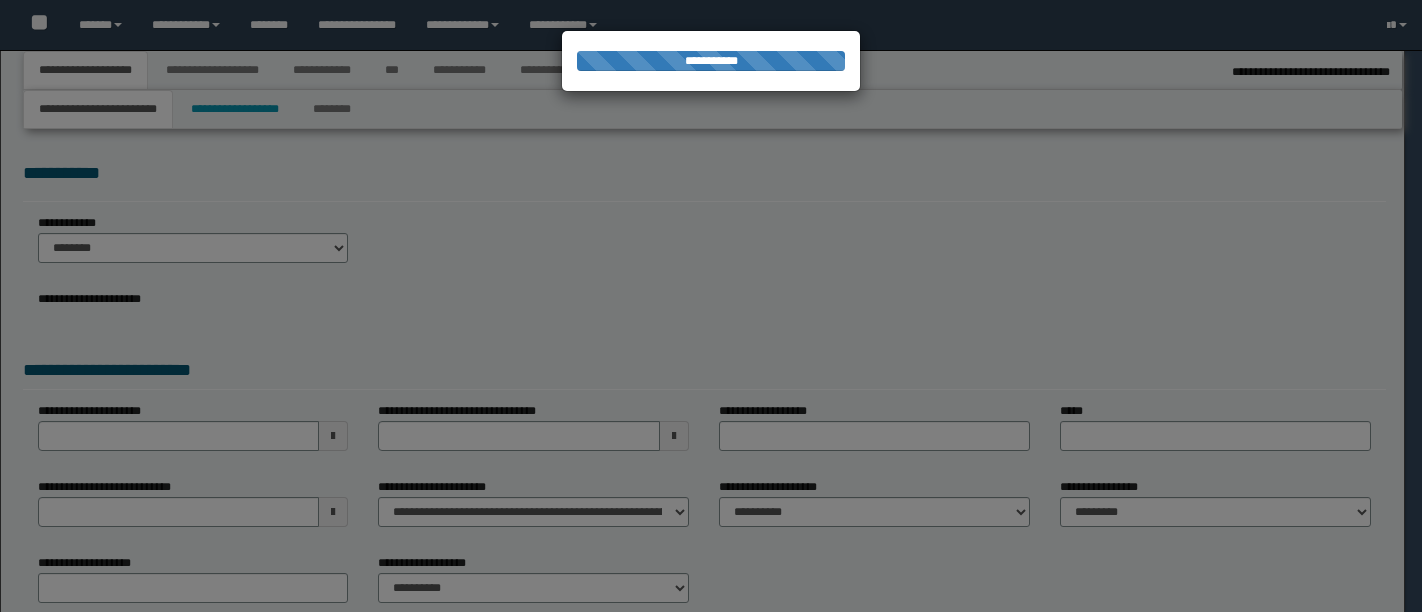 type on "********" 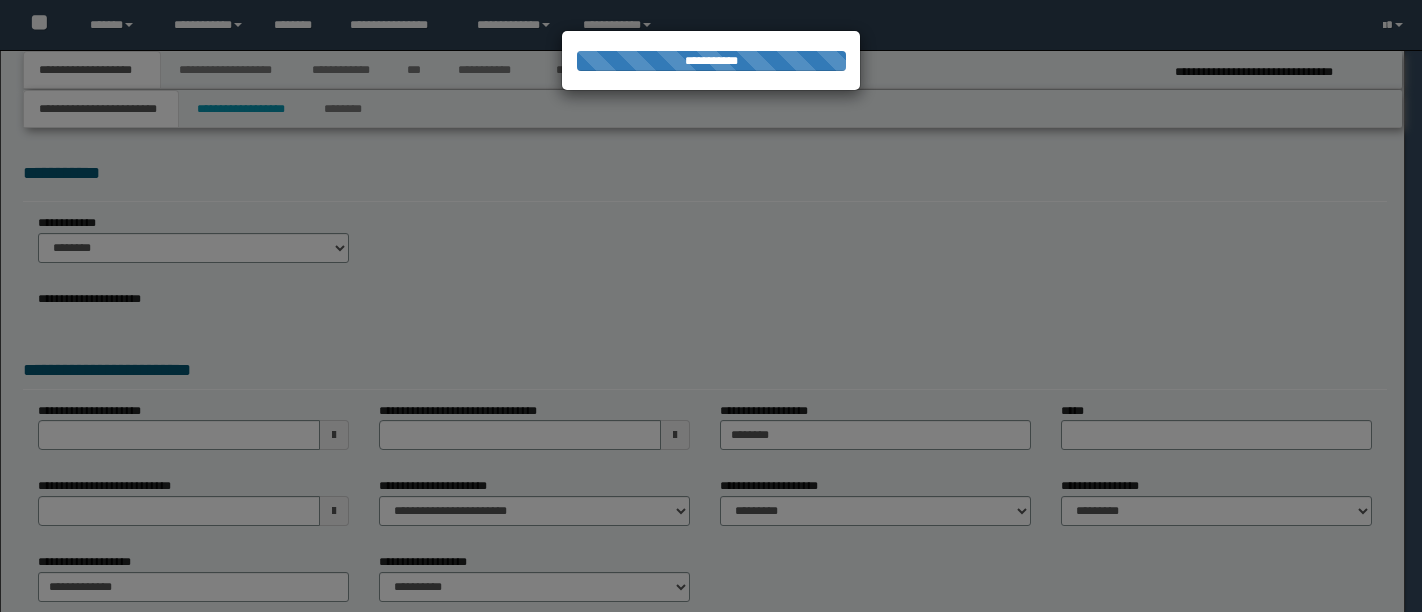 scroll, scrollTop: 0, scrollLeft: 0, axis: both 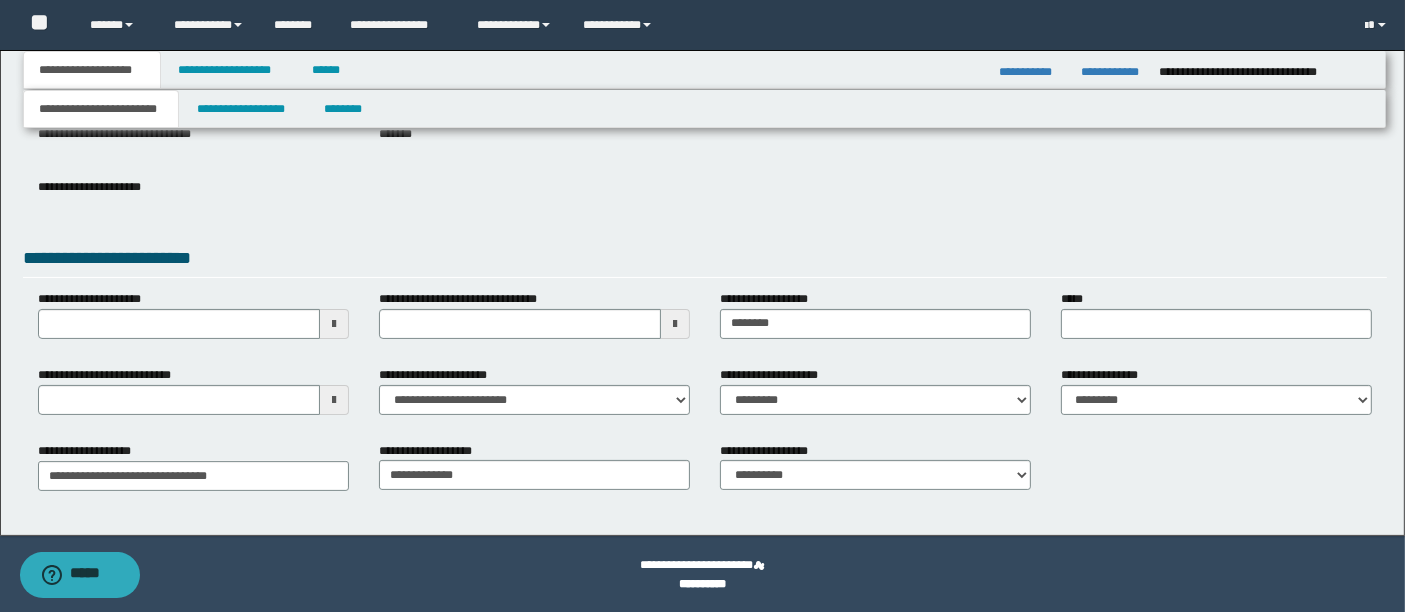 click at bounding box center (334, 400) 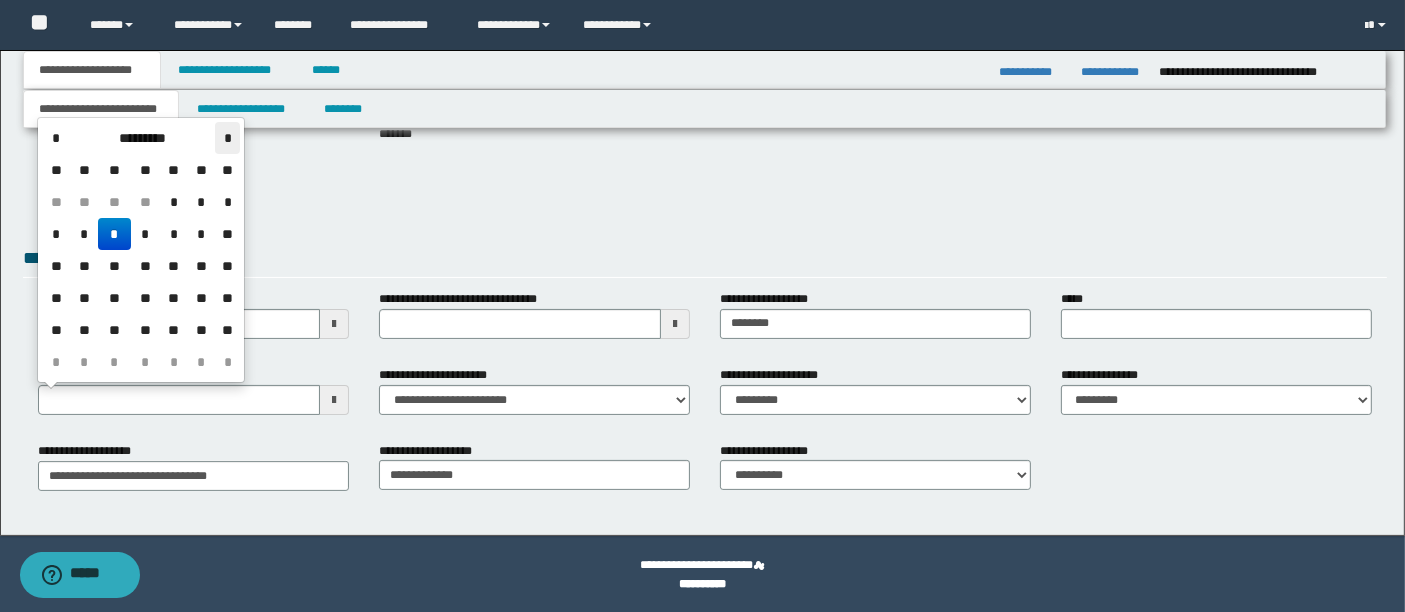 click on "*" at bounding box center (227, 138) 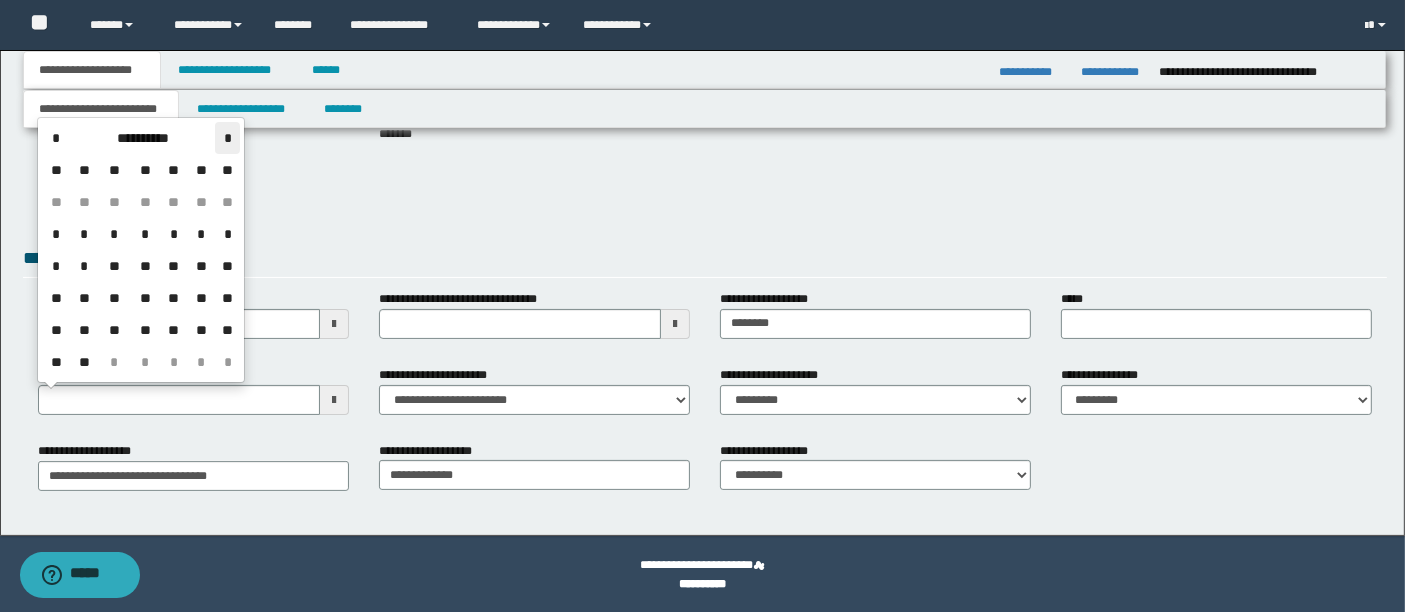 click on "*" at bounding box center (227, 138) 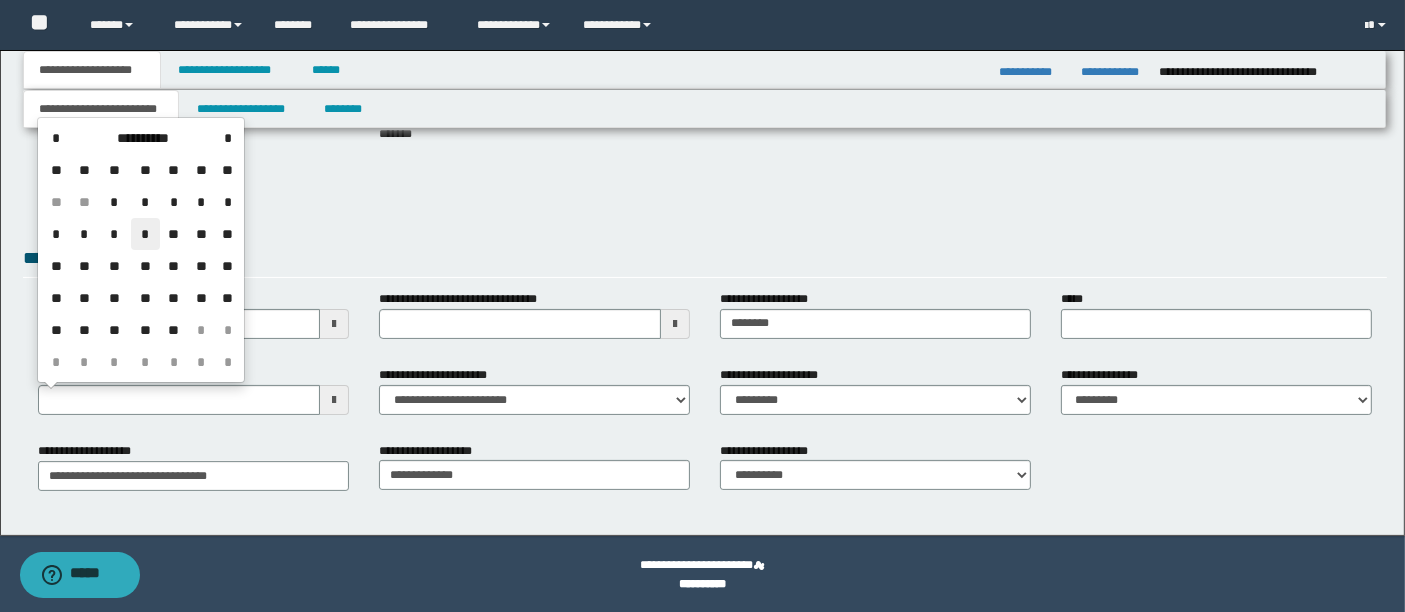 click on "*" at bounding box center [145, 234] 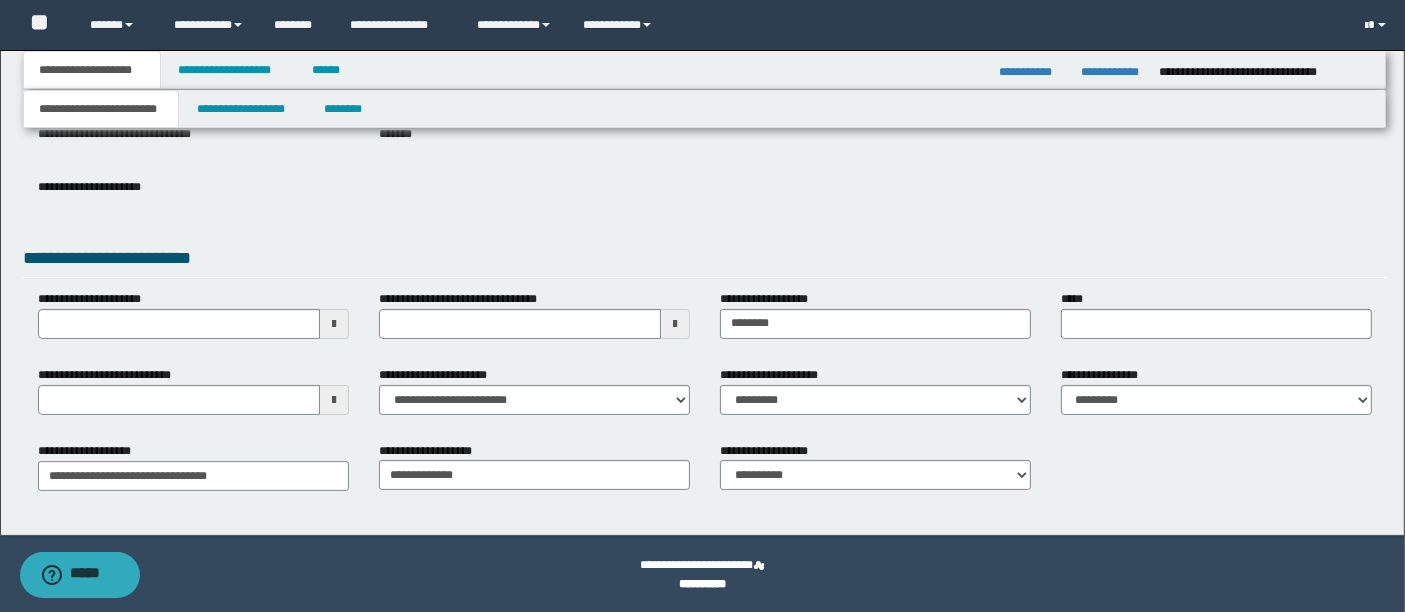 click on "**********" at bounding box center [705, 202] 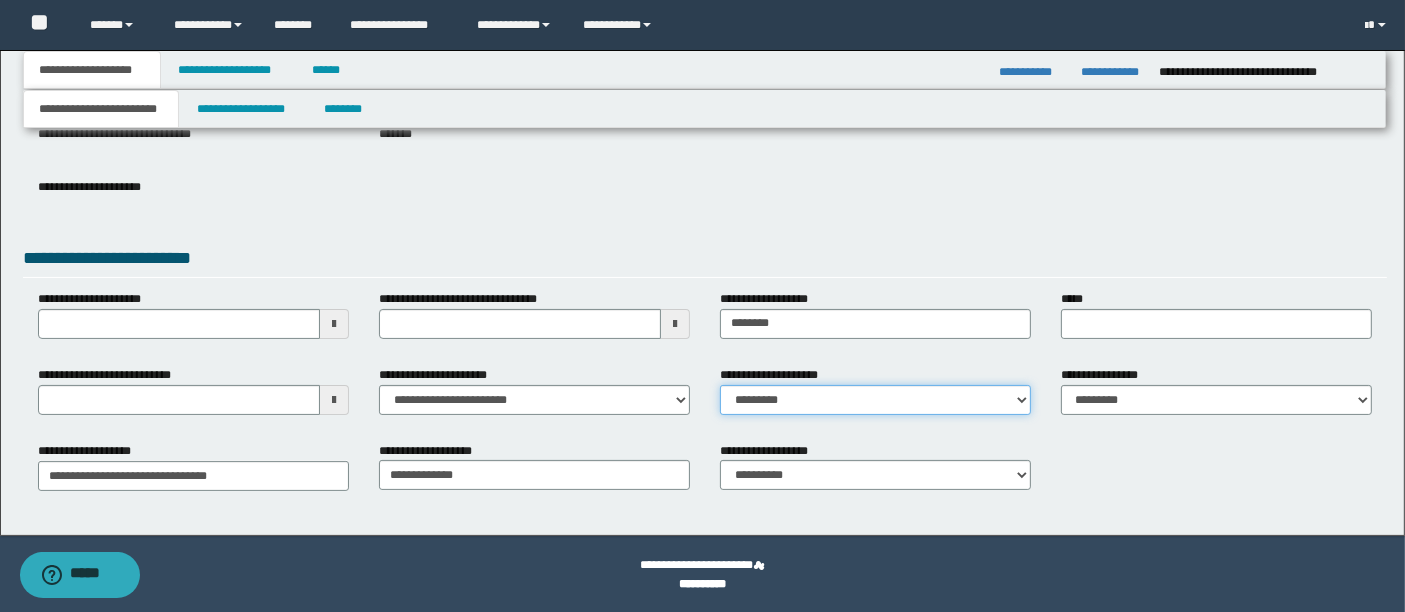click on "**********" at bounding box center [875, 400] 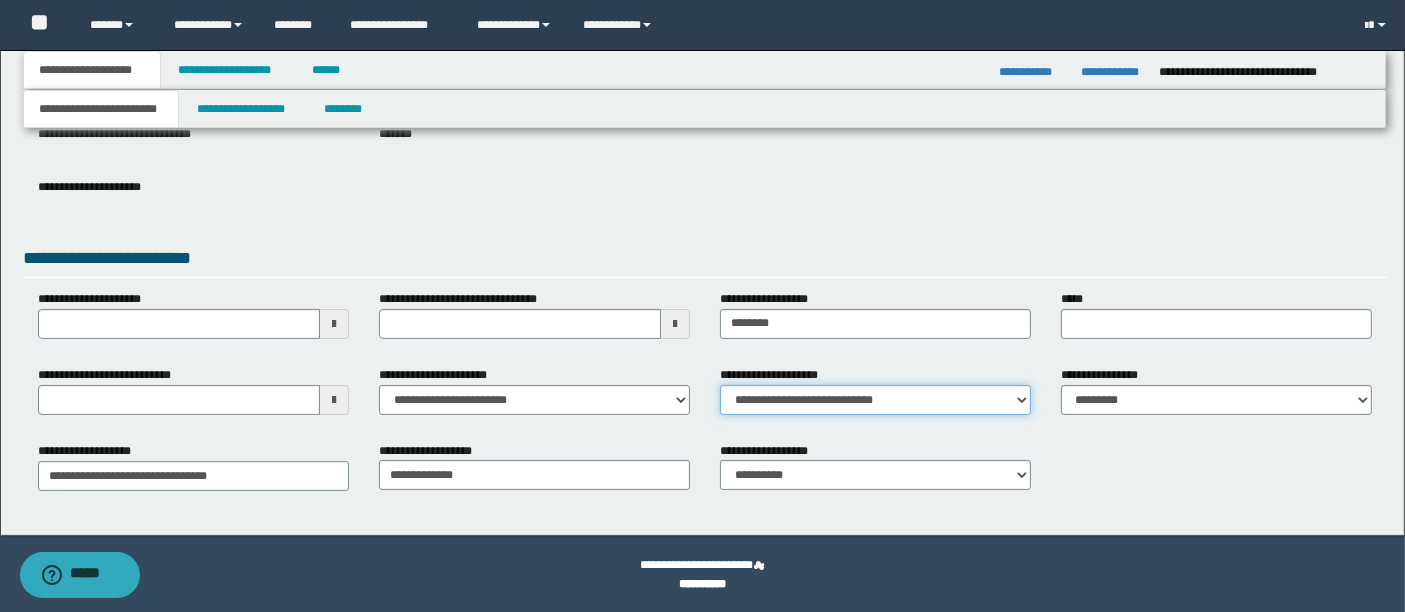 click on "**********" at bounding box center [875, 400] 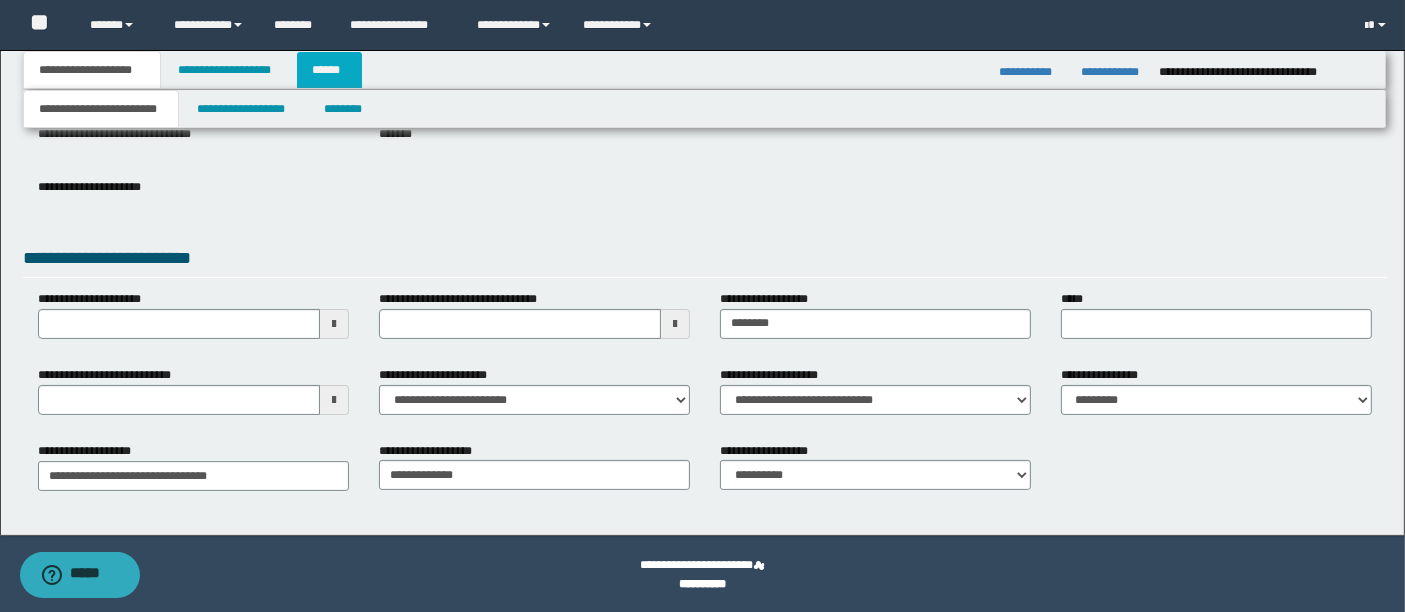 click on "******" at bounding box center (330, 70) 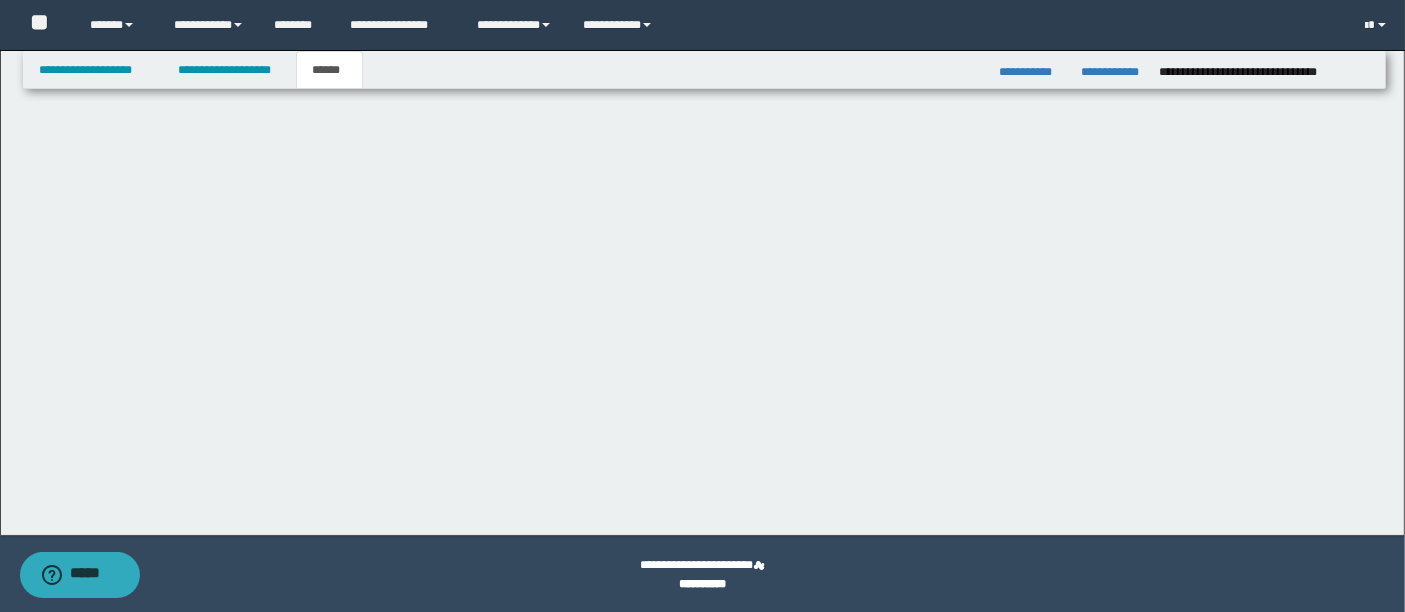 scroll, scrollTop: 0, scrollLeft: 0, axis: both 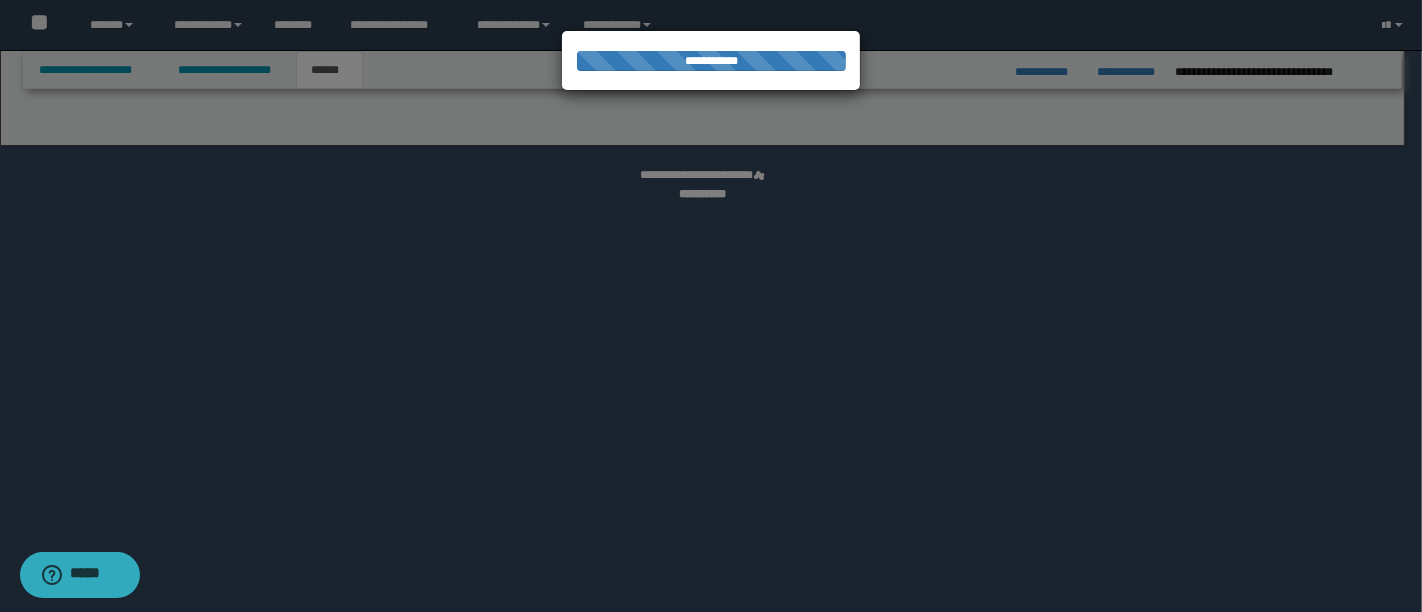 select on "*" 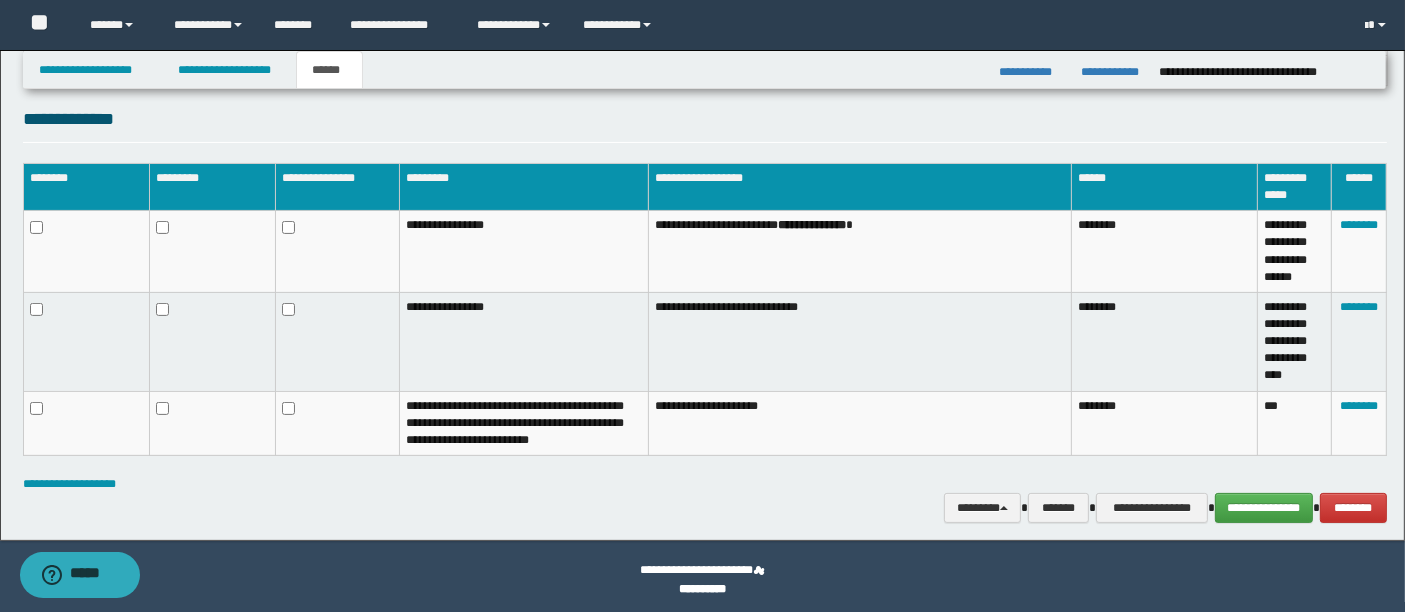scroll, scrollTop: 421, scrollLeft: 0, axis: vertical 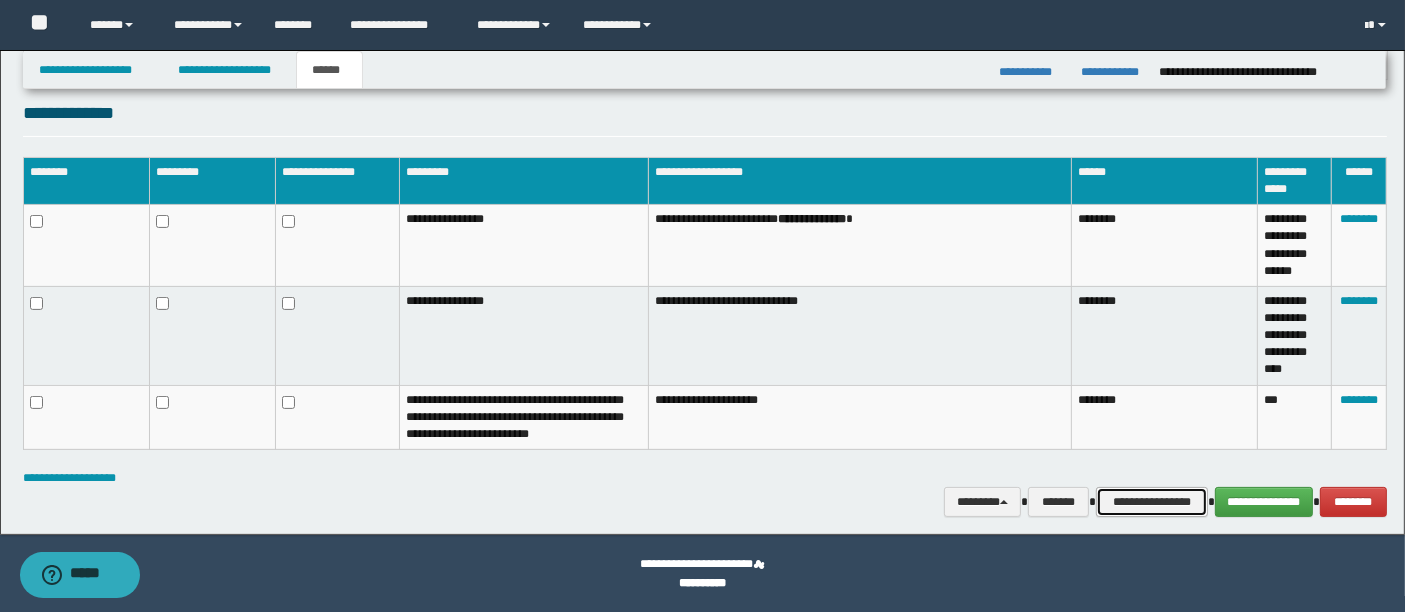 click on "**********" at bounding box center (1152, 501) 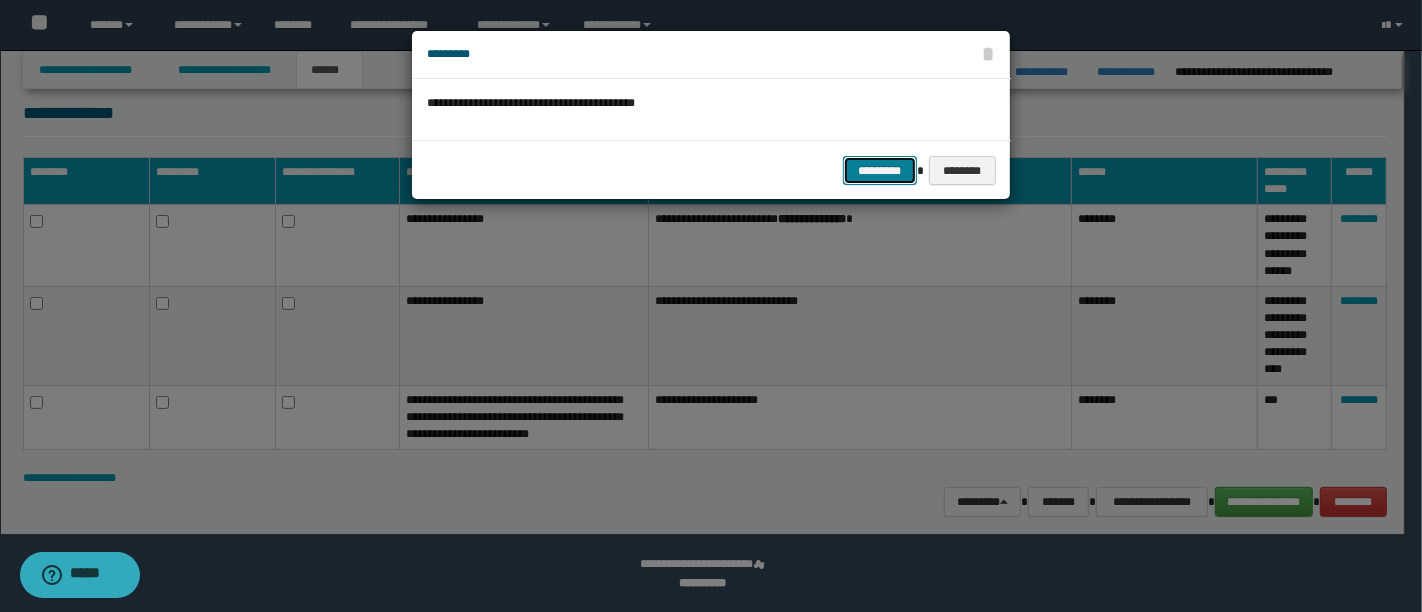 click on "*********" at bounding box center [880, 170] 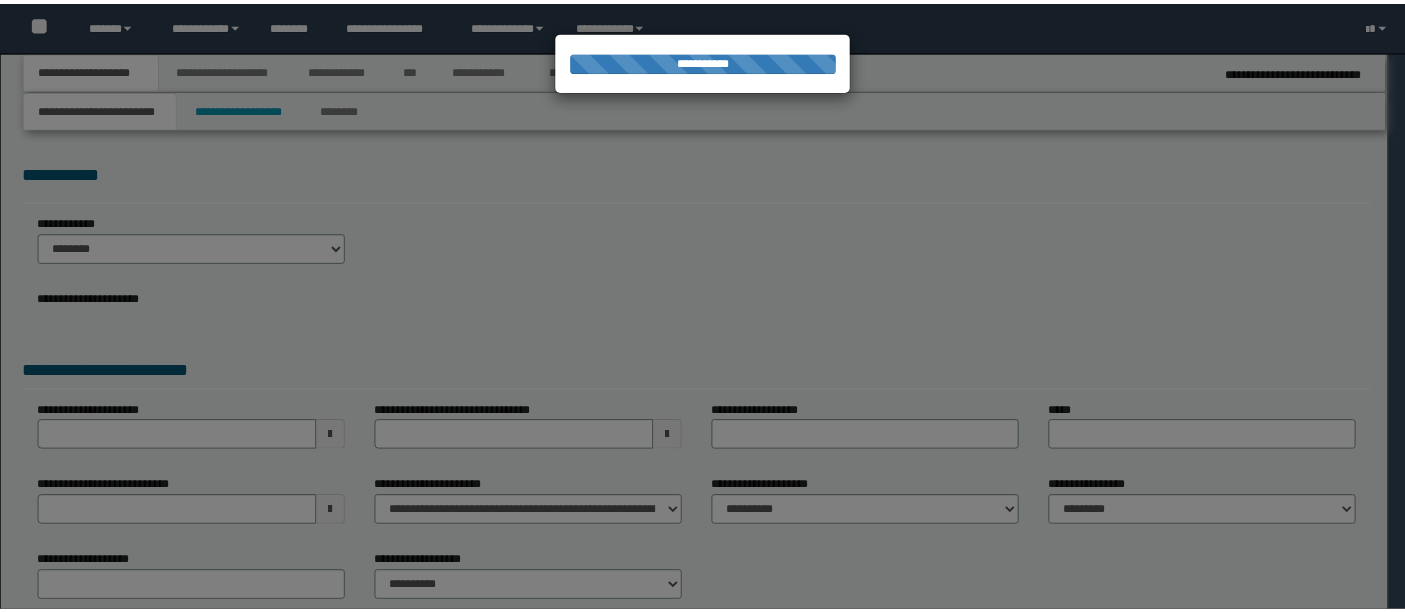 scroll, scrollTop: 0, scrollLeft: 0, axis: both 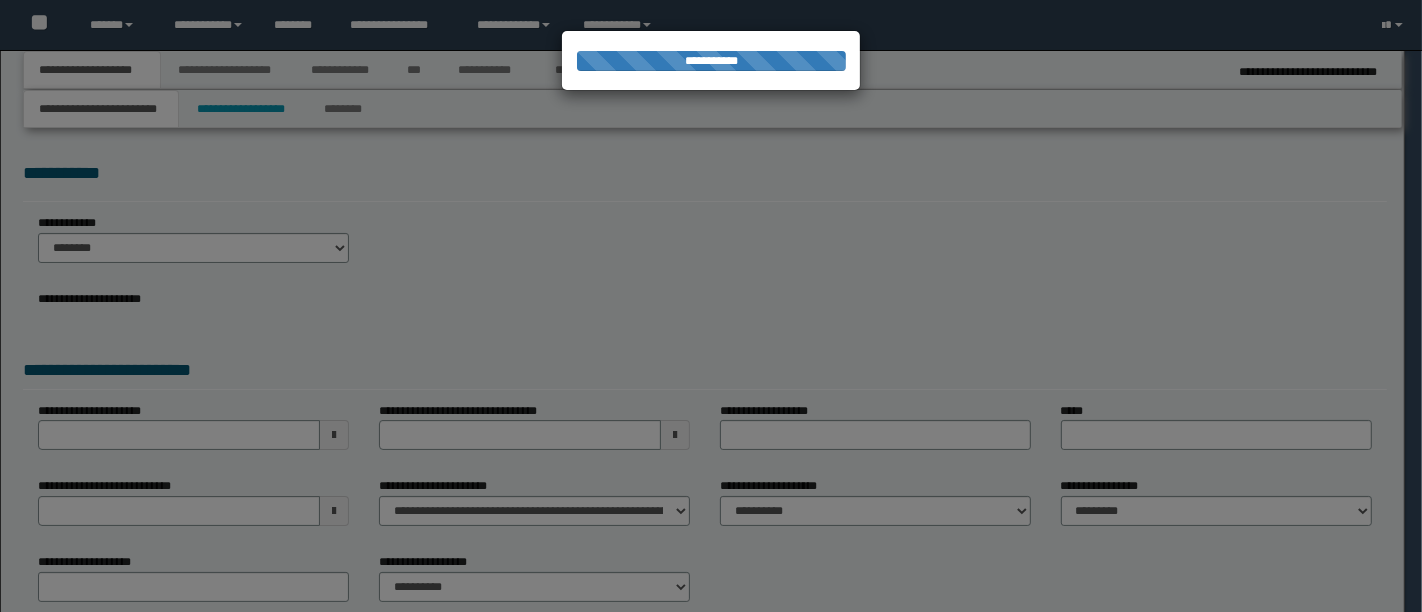 type on "**********" 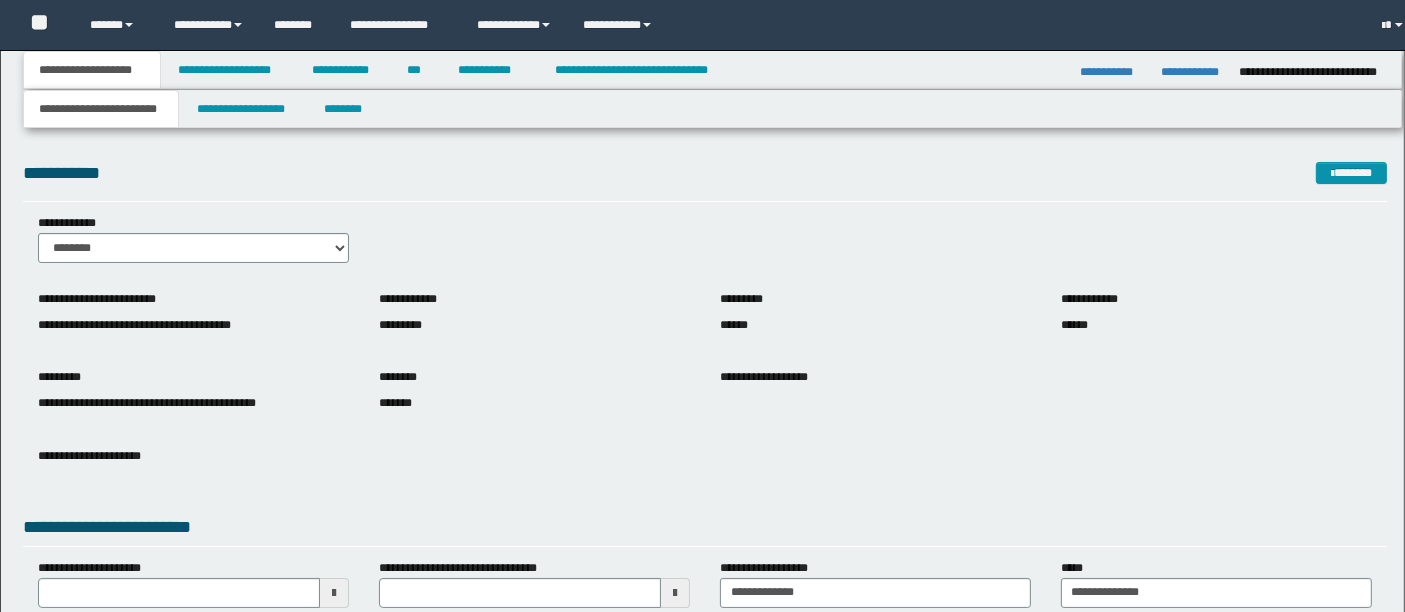 scroll, scrollTop: 0, scrollLeft: 0, axis: both 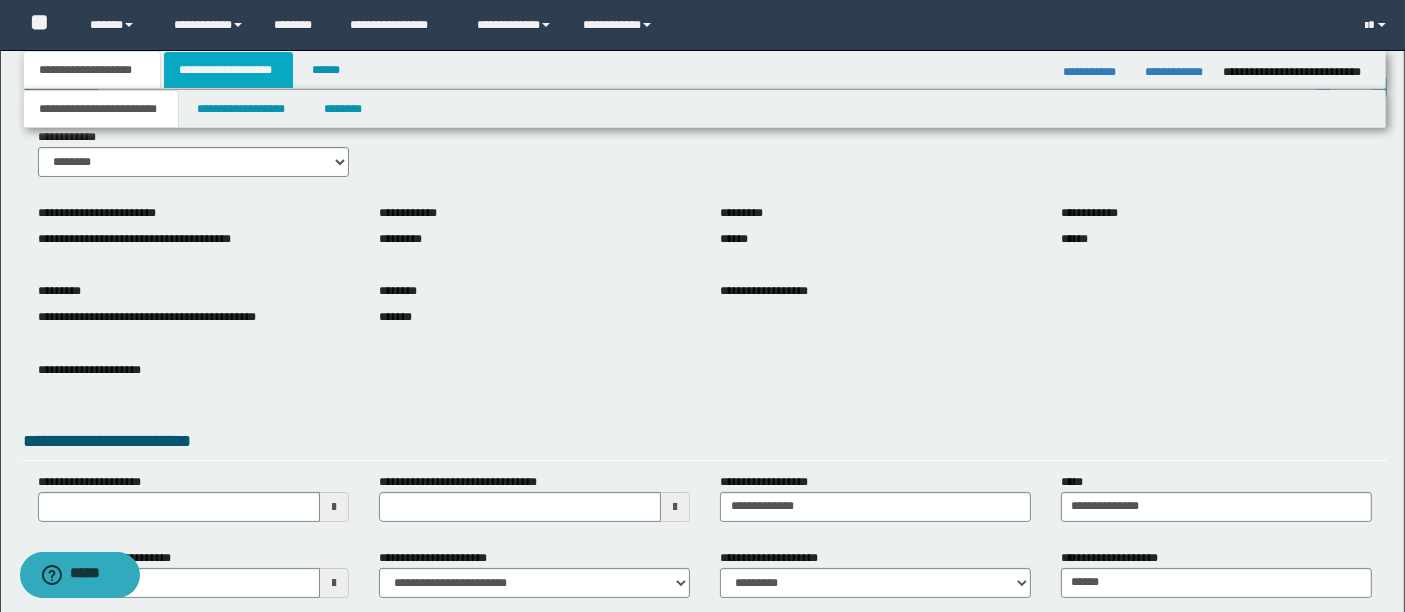 click on "**********" at bounding box center (228, 70) 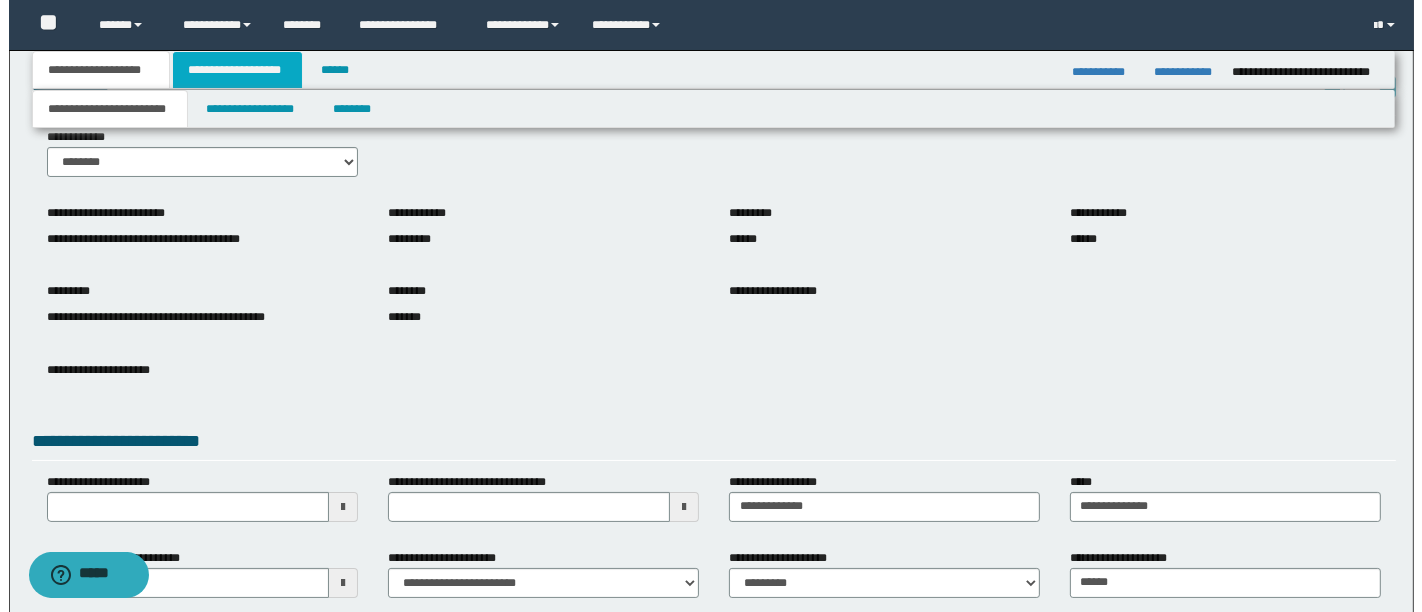scroll, scrollTop: 0, scrollLeft: 0, axis: both 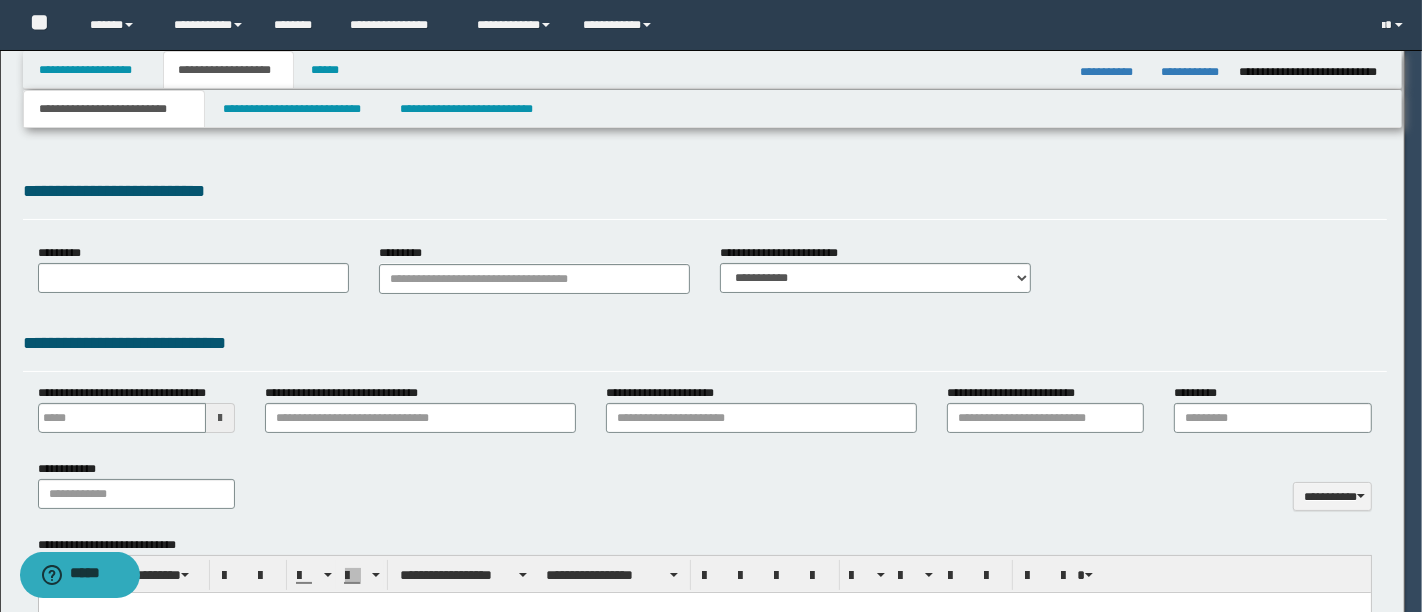 type 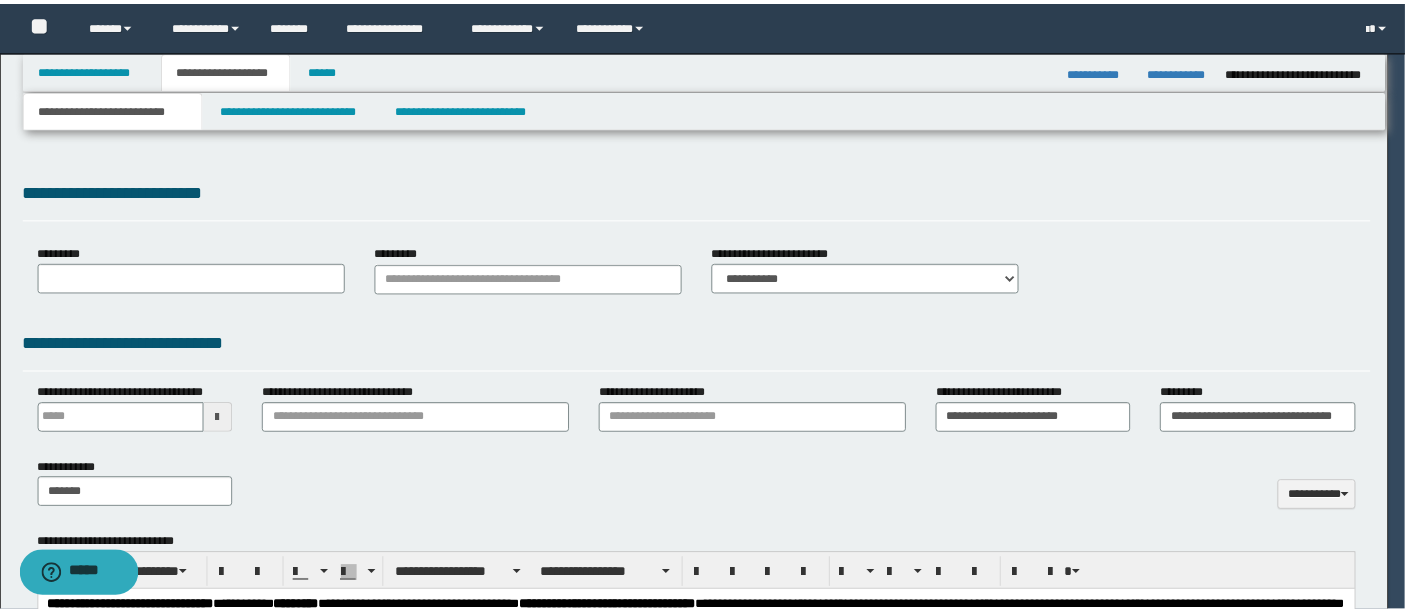 scroll, scrollTop: 0, scrollLeft: 0, axis: both 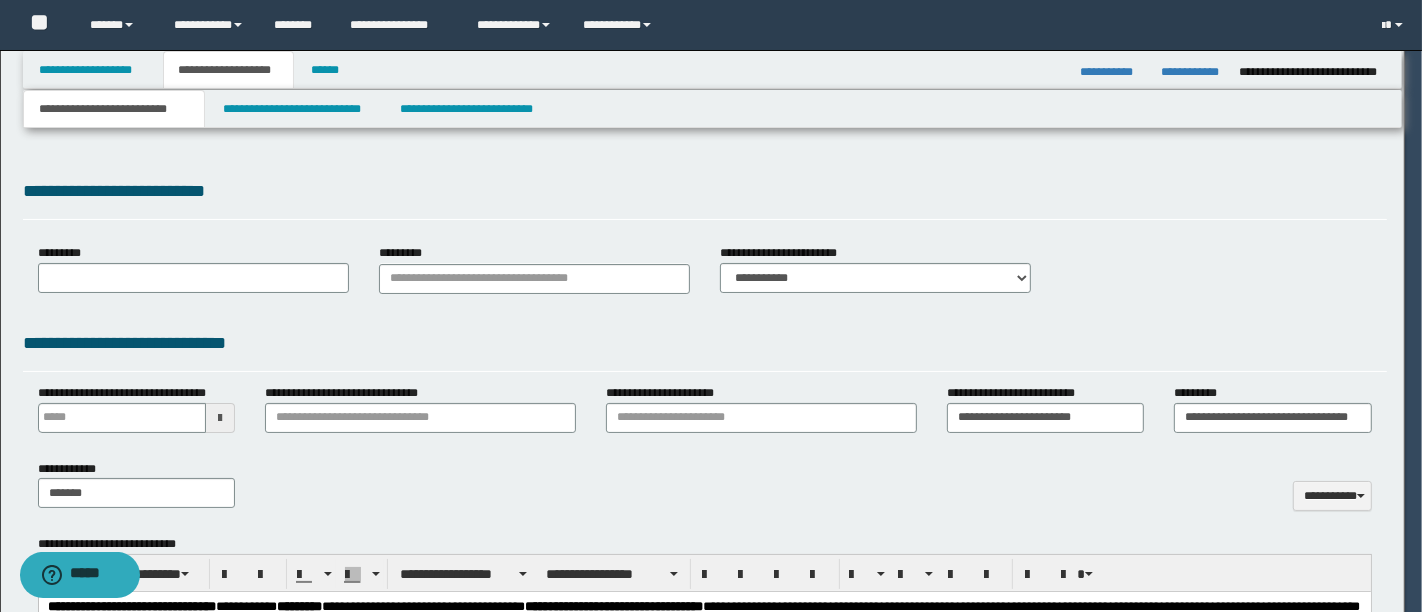 select on "*" 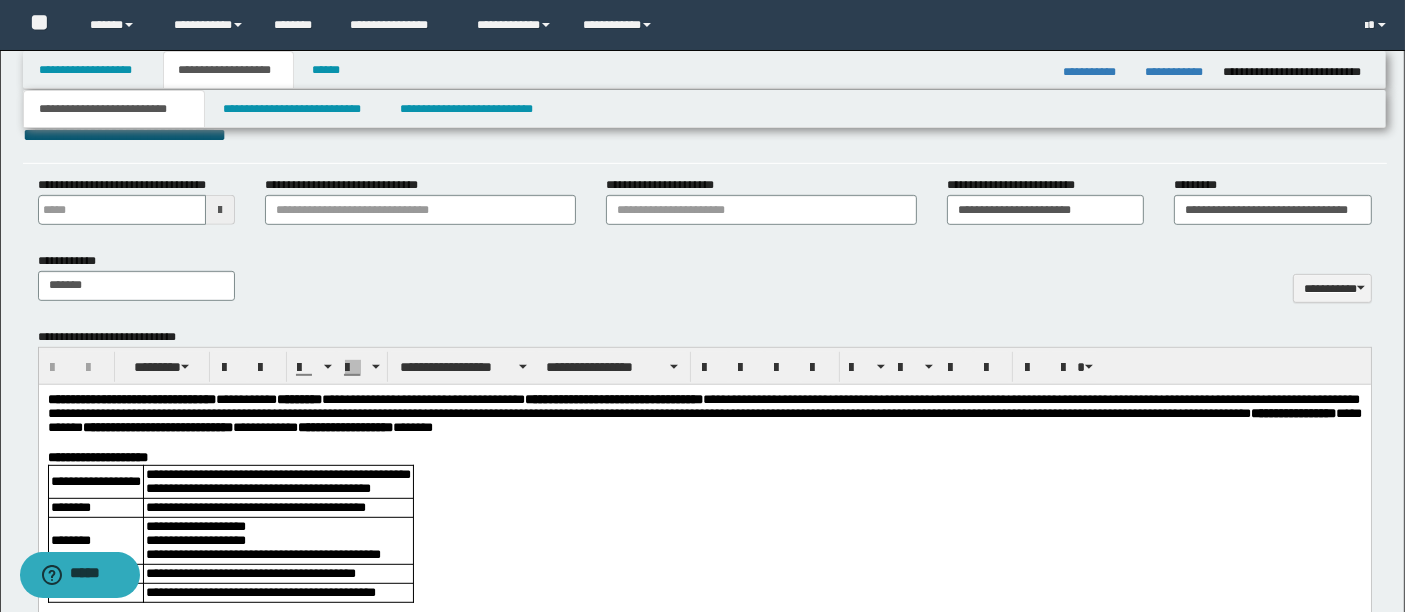 scroll, scrollTop: 1037, scrollLeft: 0, axis: vertical 